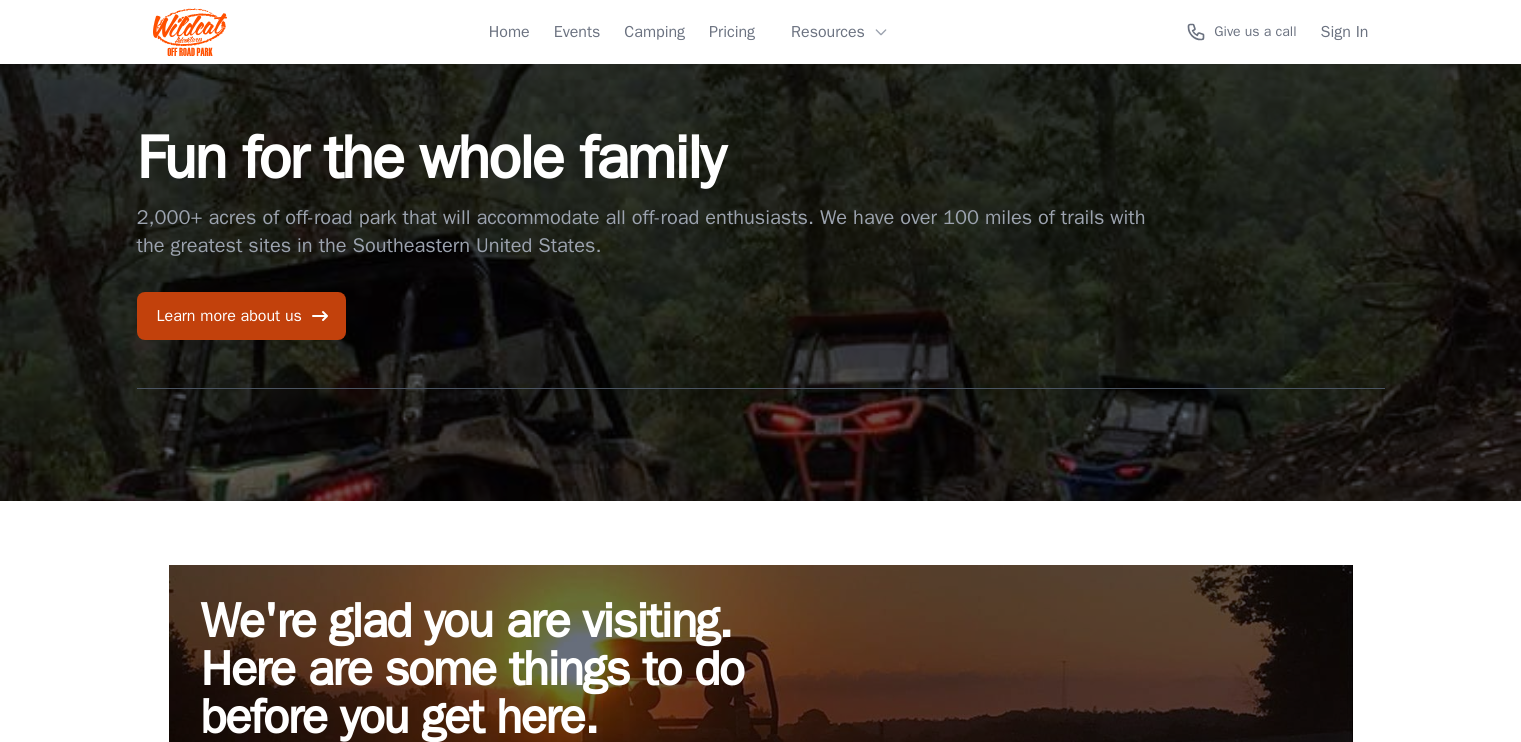 scroll, scrollTop: 0, scrollLeft: 0, axis: both 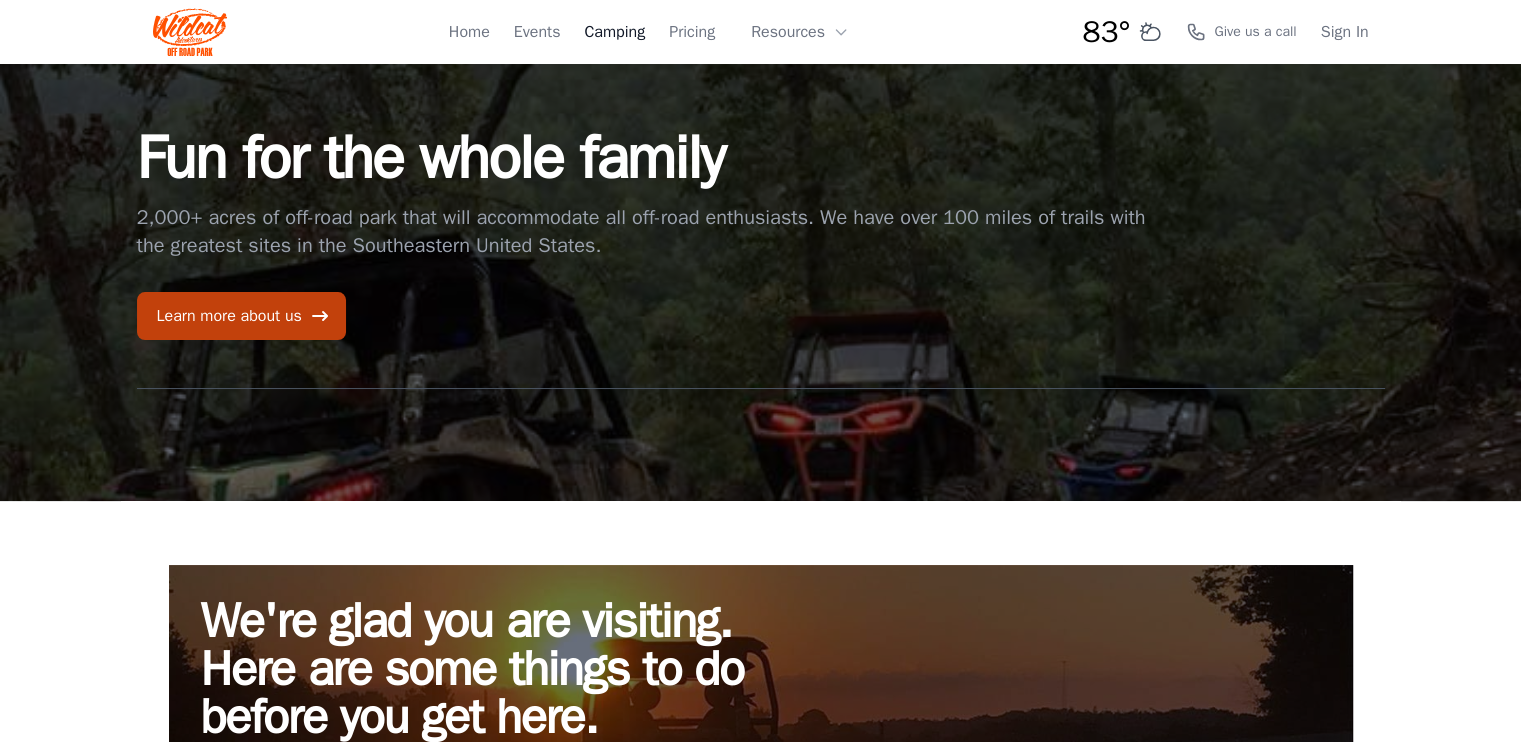 click on "Camping" at bounding box center (614, 32) 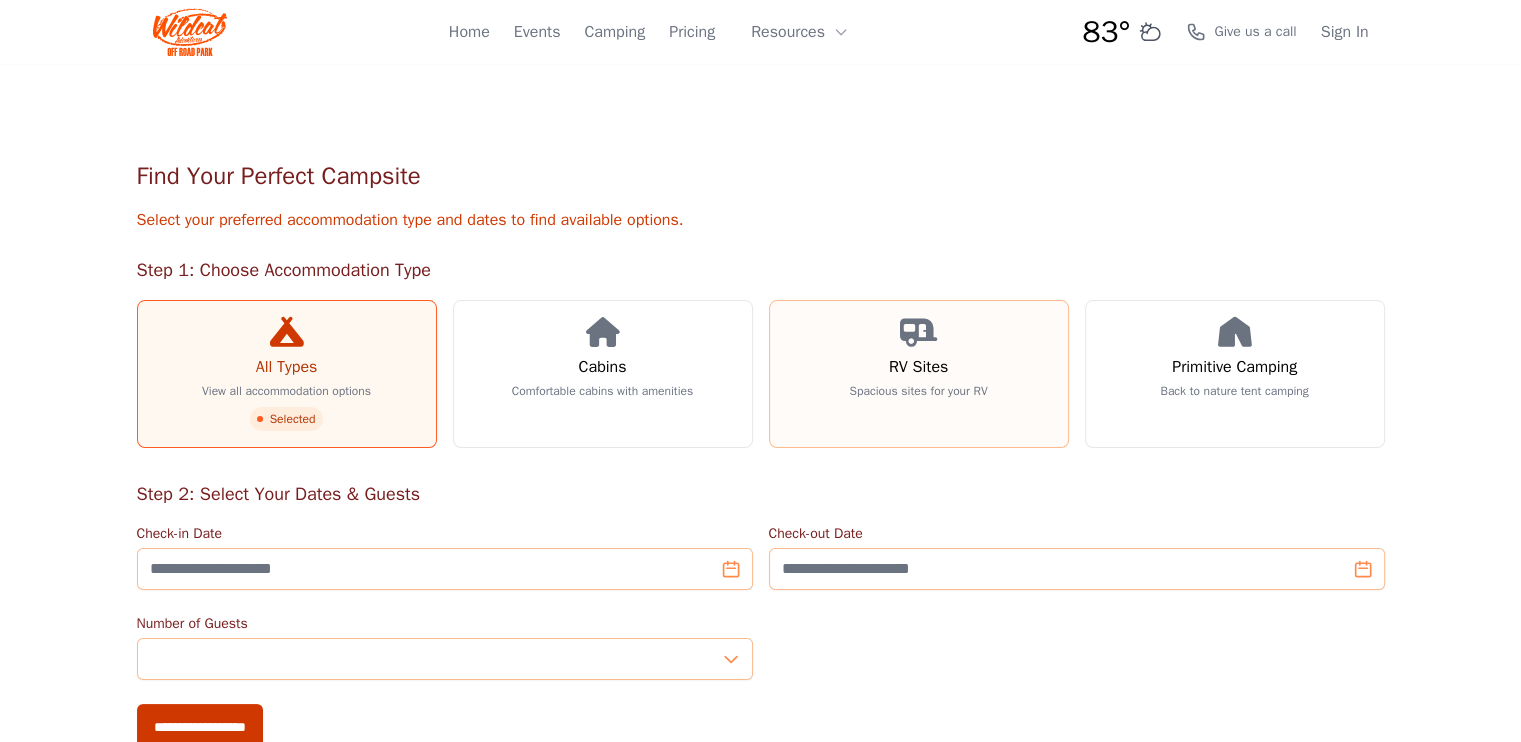 click on "RV Sites" at bounding box center [918, 367] 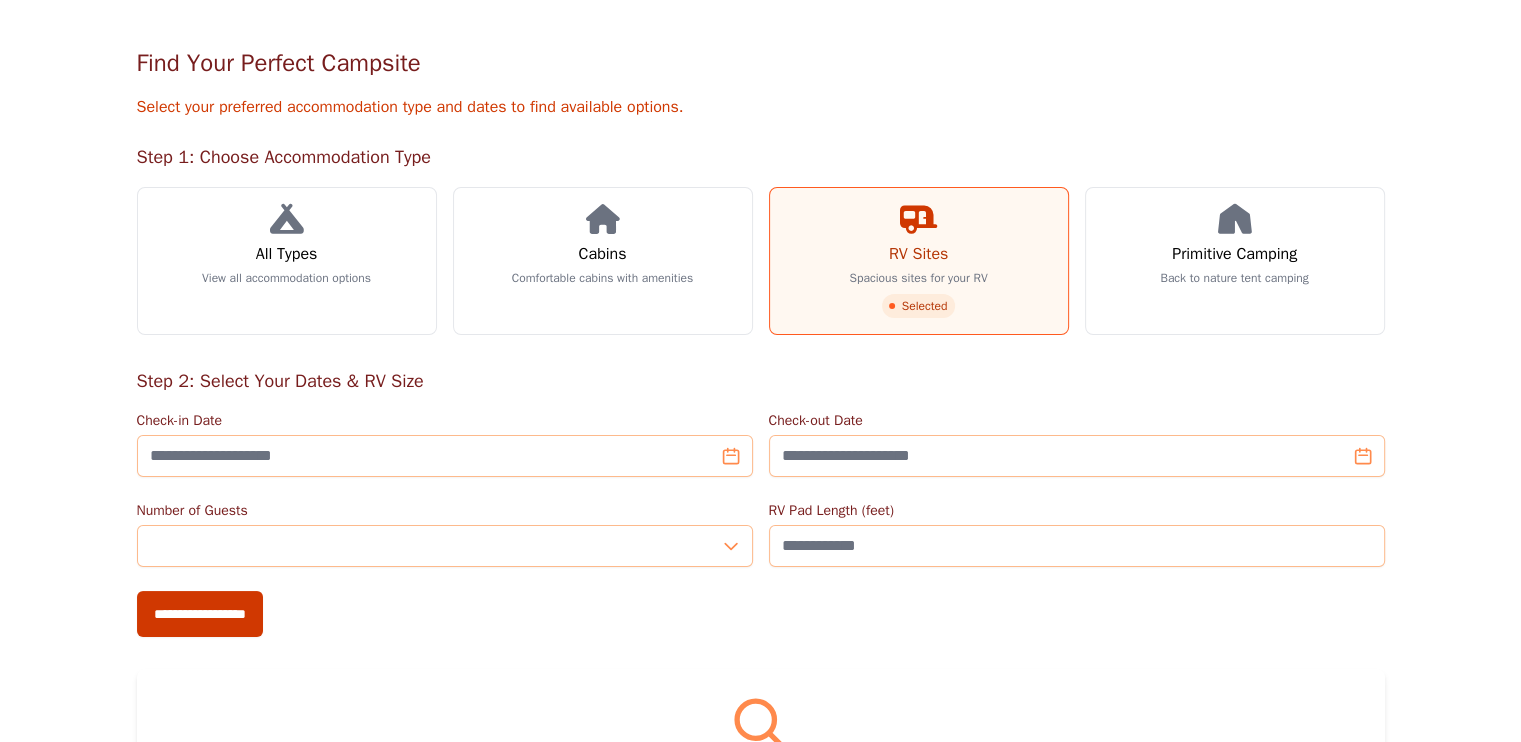 scroll, scrollTop: 112, scrollLeft: 0, axis: vertical 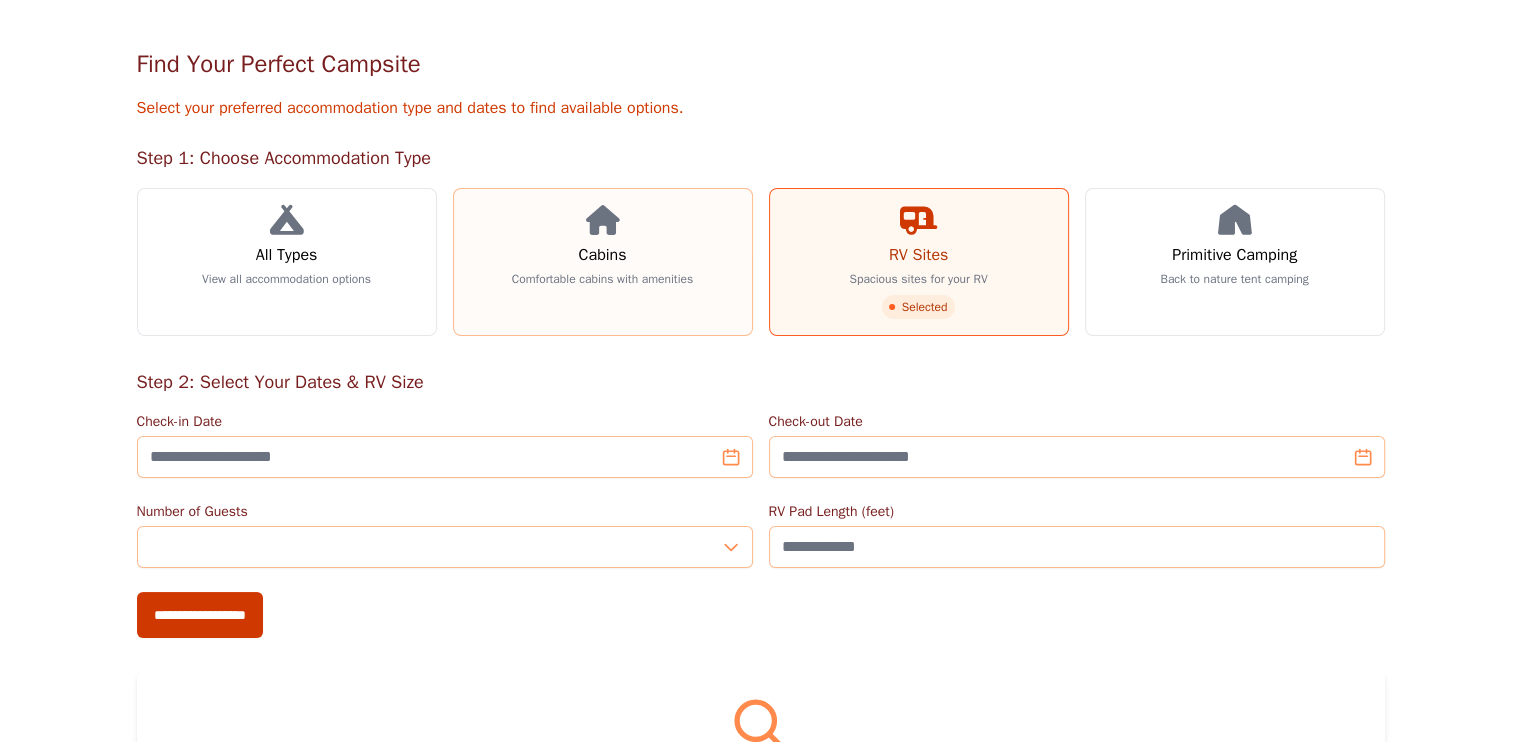click on "Comfortable cabins with amenities" at bounding box center (602, 279) 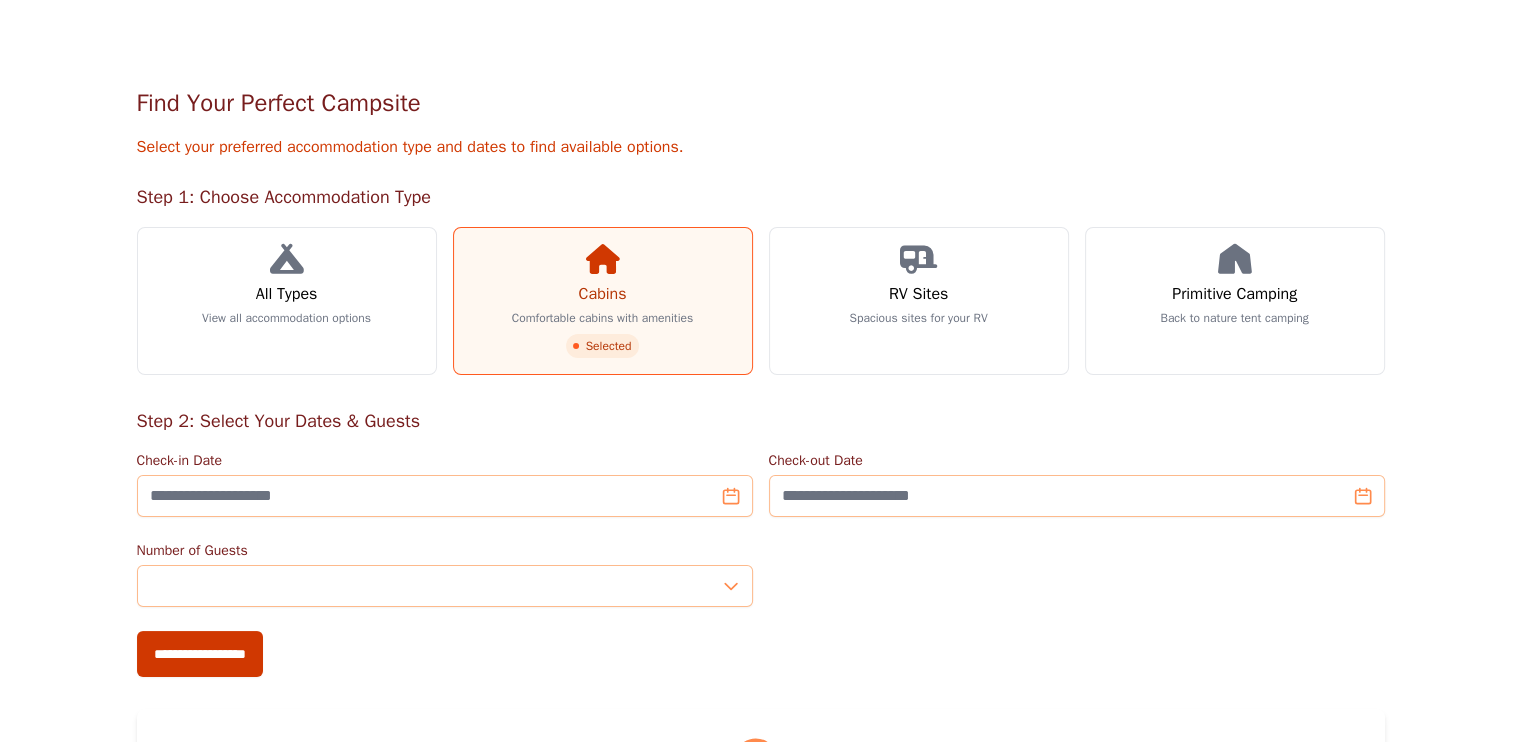 scroll, scrollTop: 0, scrollLeft: 0, axis: both 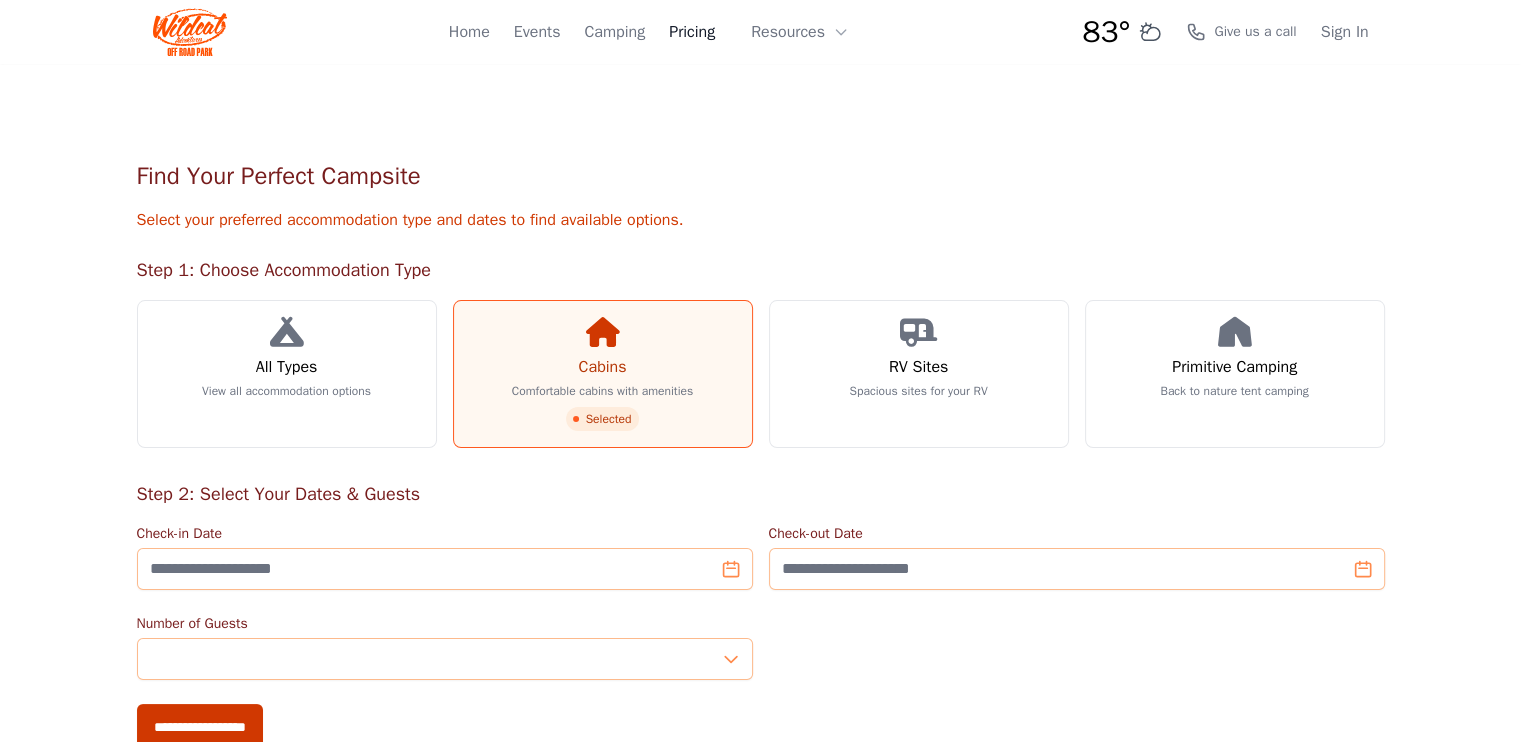 click on "Pricing" at bounding box center [692, 32] 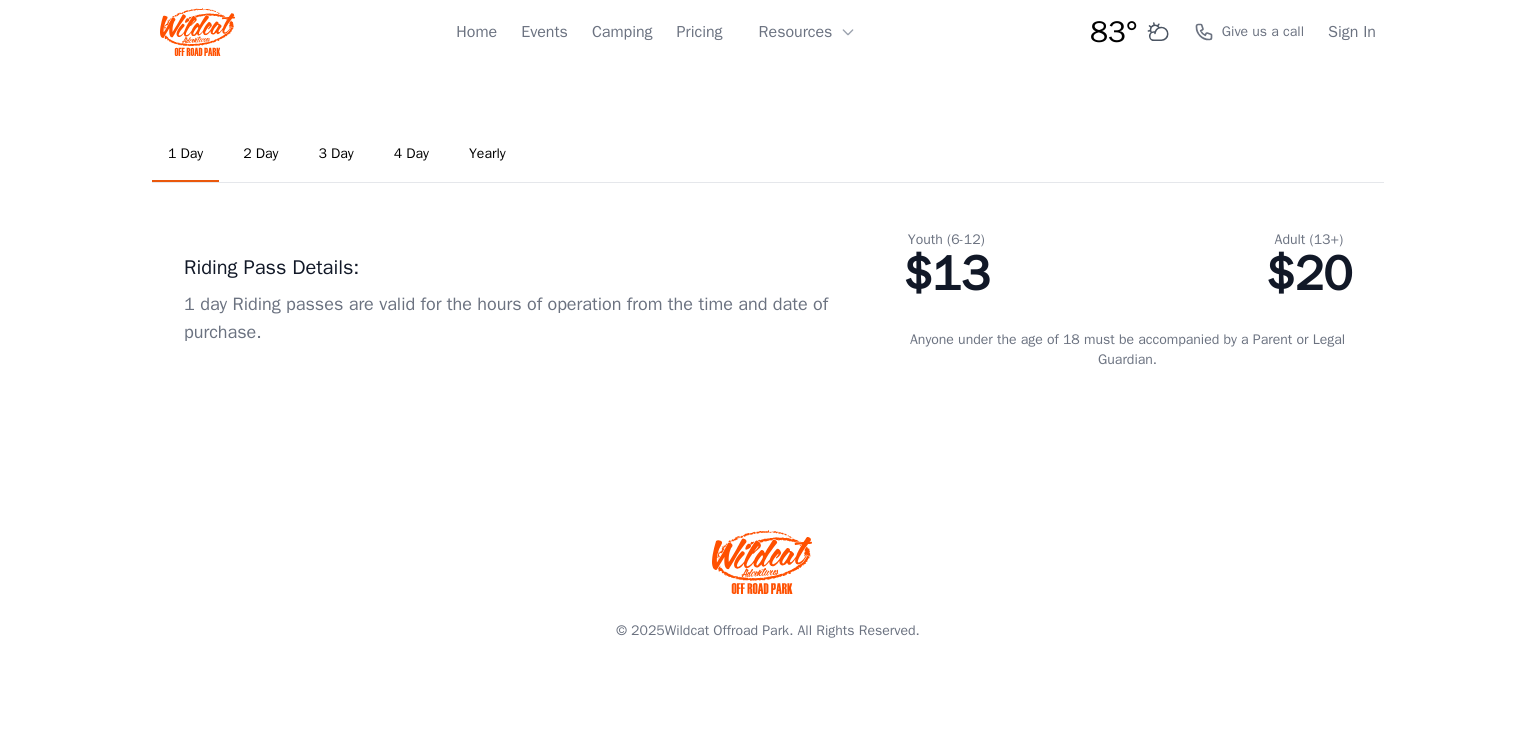 click on "1 Day
2 Day
3 Day
4 Day
Yearly
Riding Pass Details:
1 day Riding passes are valid for the hours of operation from the time and date of purchase.
Youth (6-12)
$13
Adult (13+)
$20
Anyone under the age of 18 must be accompanied by a Parent or Legal Guardian.
$26" at bounding box center [768, 265] 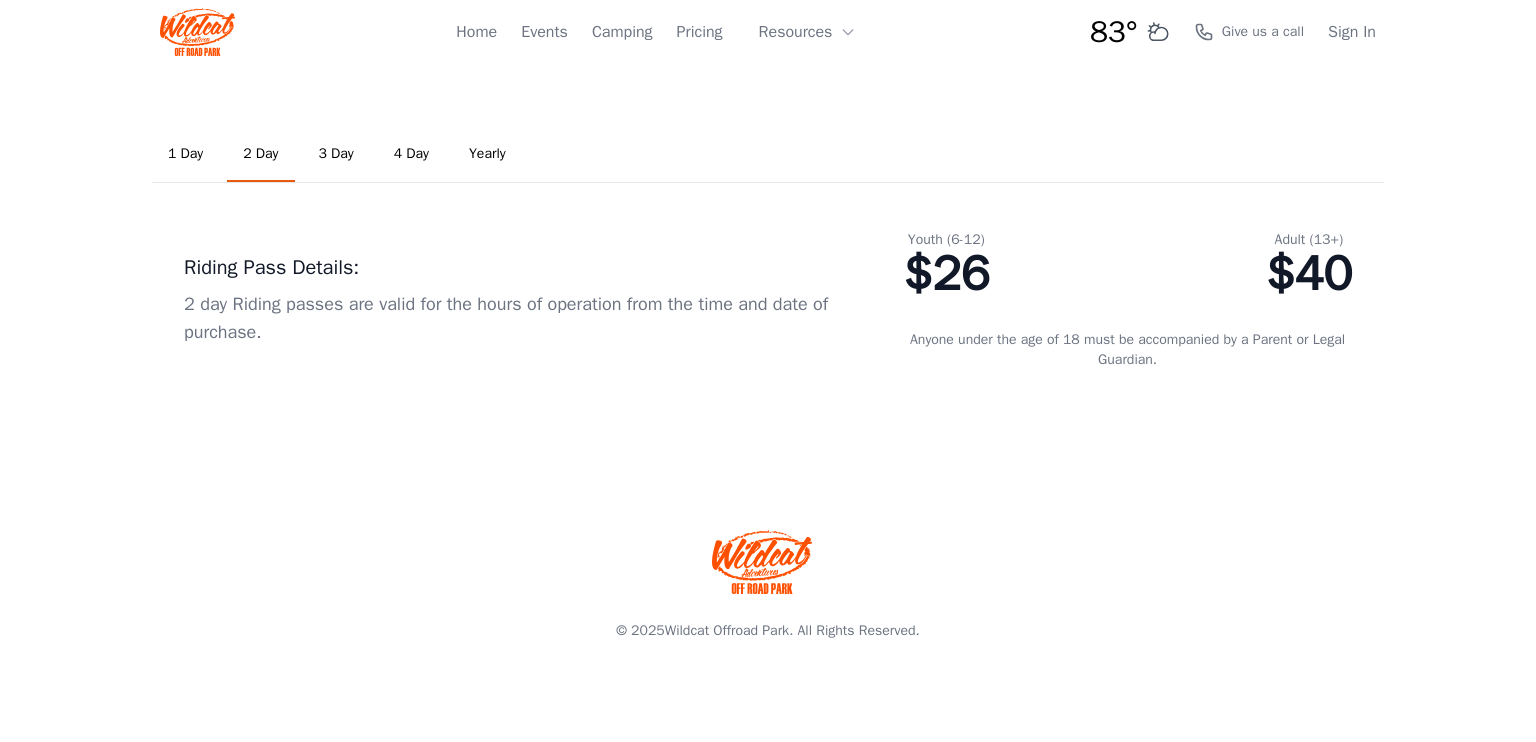 click on "3 Day" at bounding box center (336, 155) 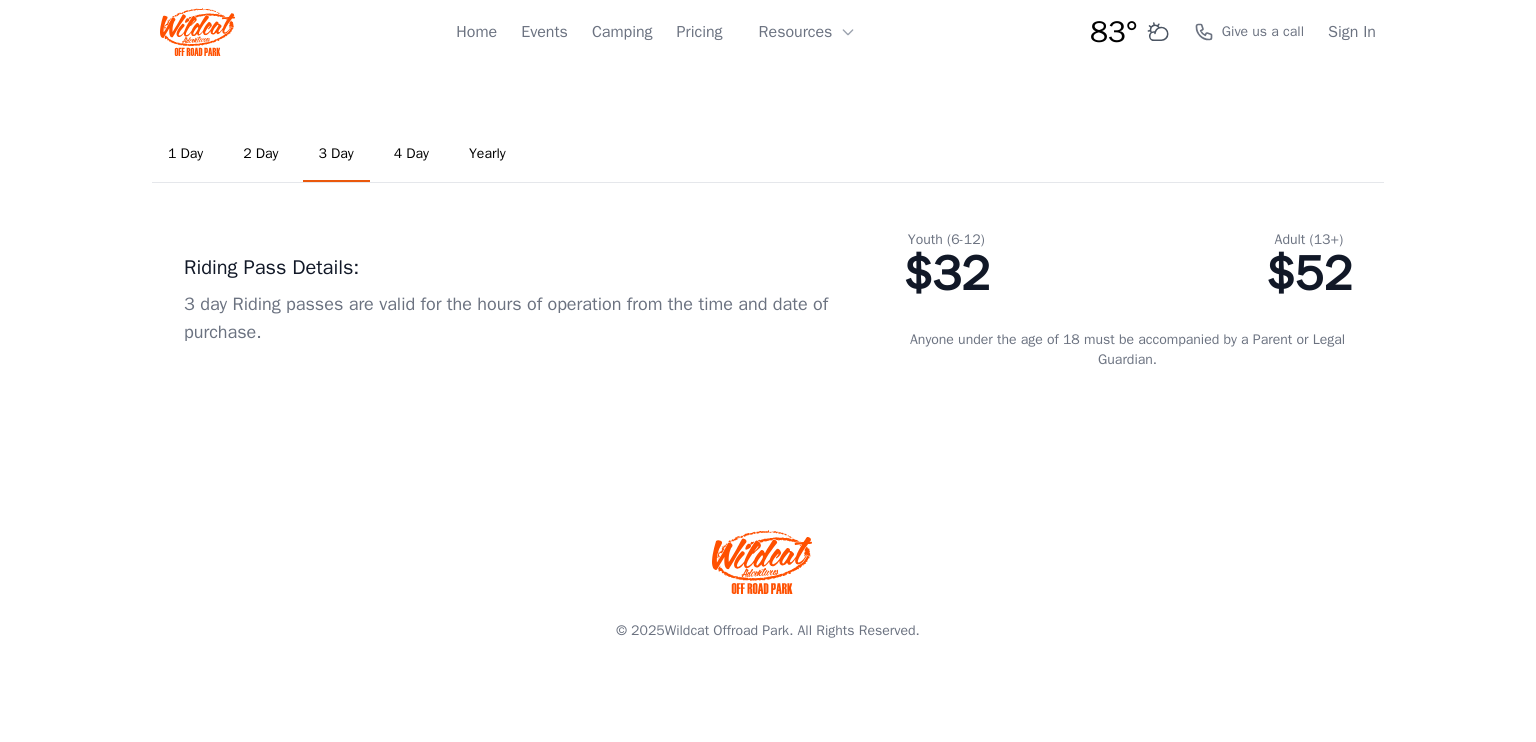 click on "4 Day" at bounding box center [411, 155] 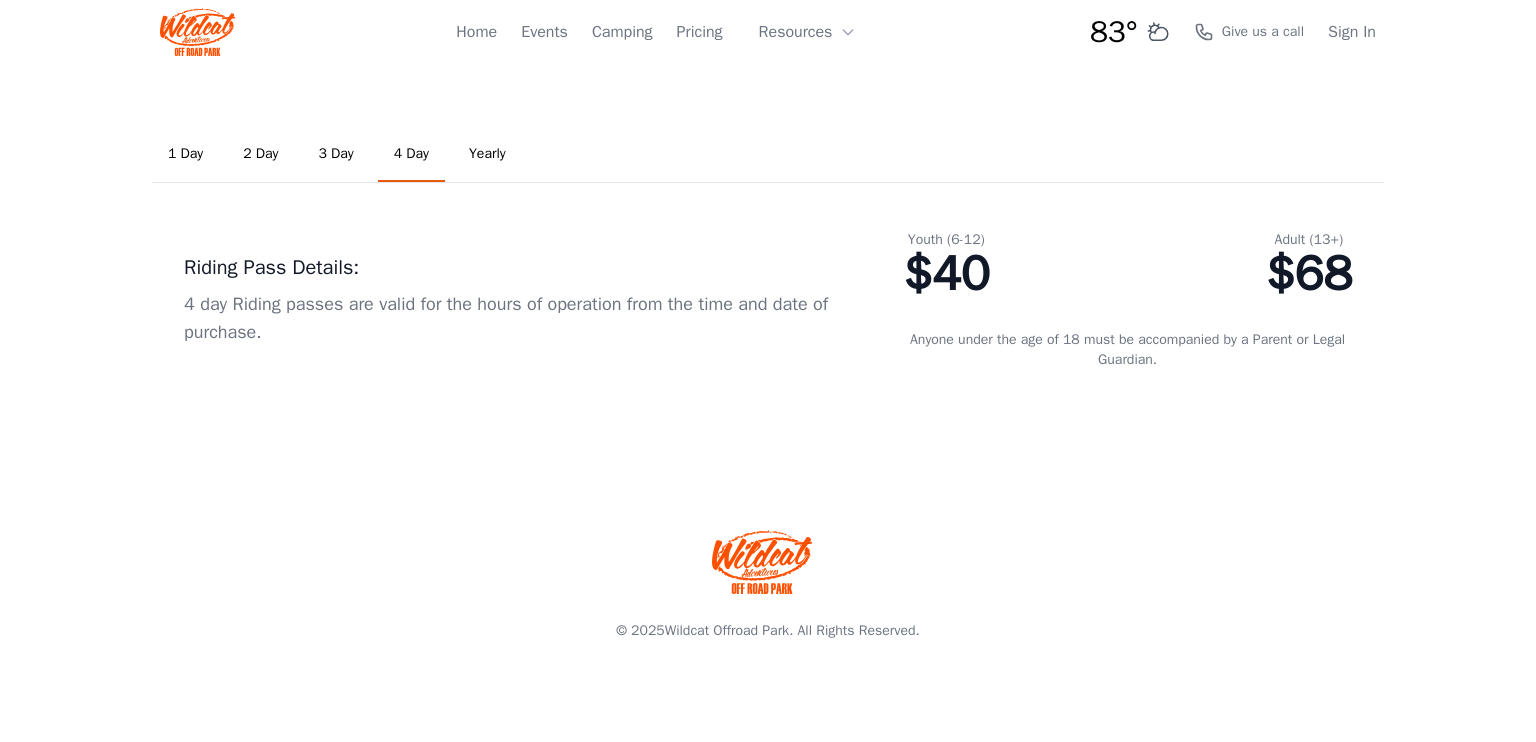 click on "Yearly" at bounding box center [487, 155] 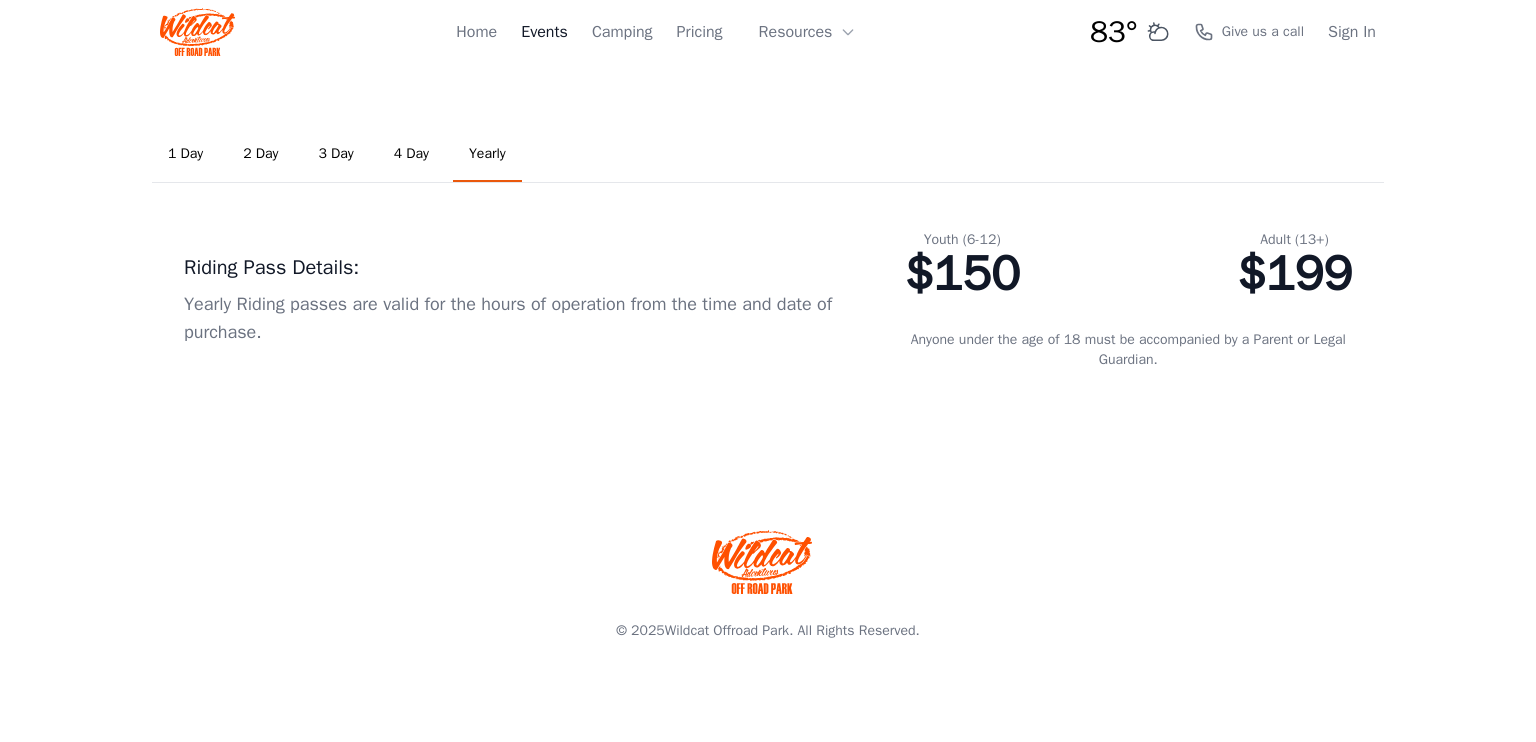 click on "Events" at bounding box center [544, 32] 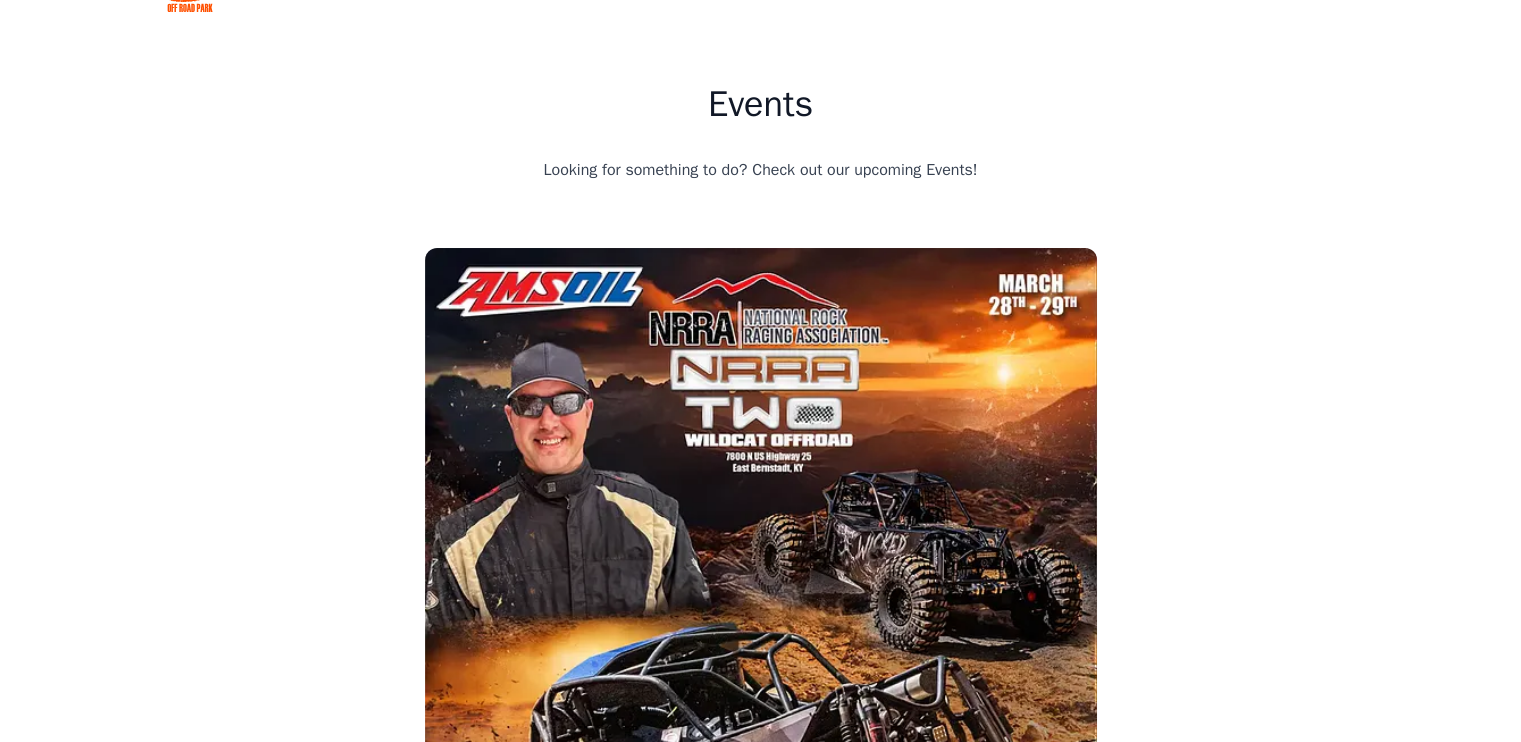 scroll, scrollTop: 0, scrollLeft: 0, axis: both 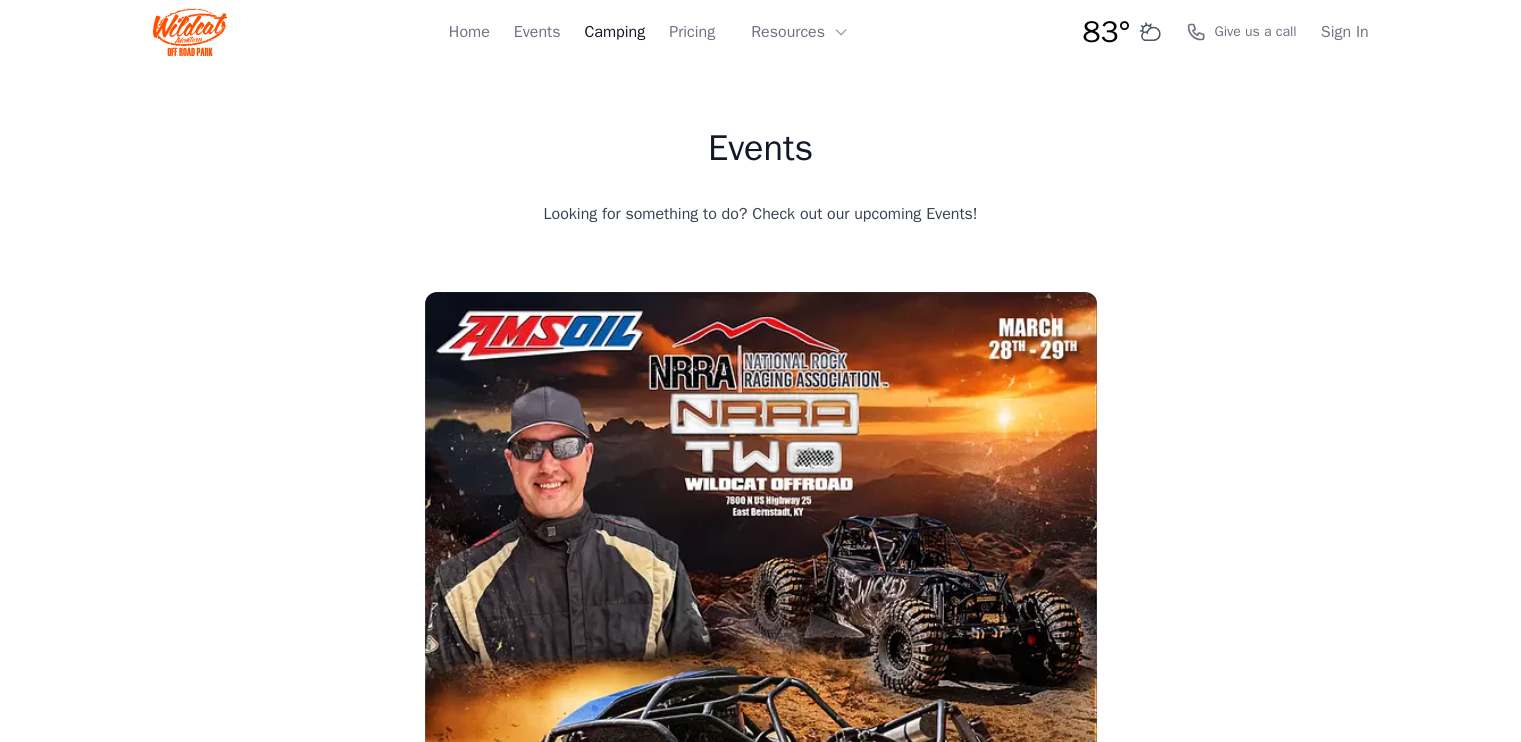 click on "Camping" at bounding box center (614, 32) 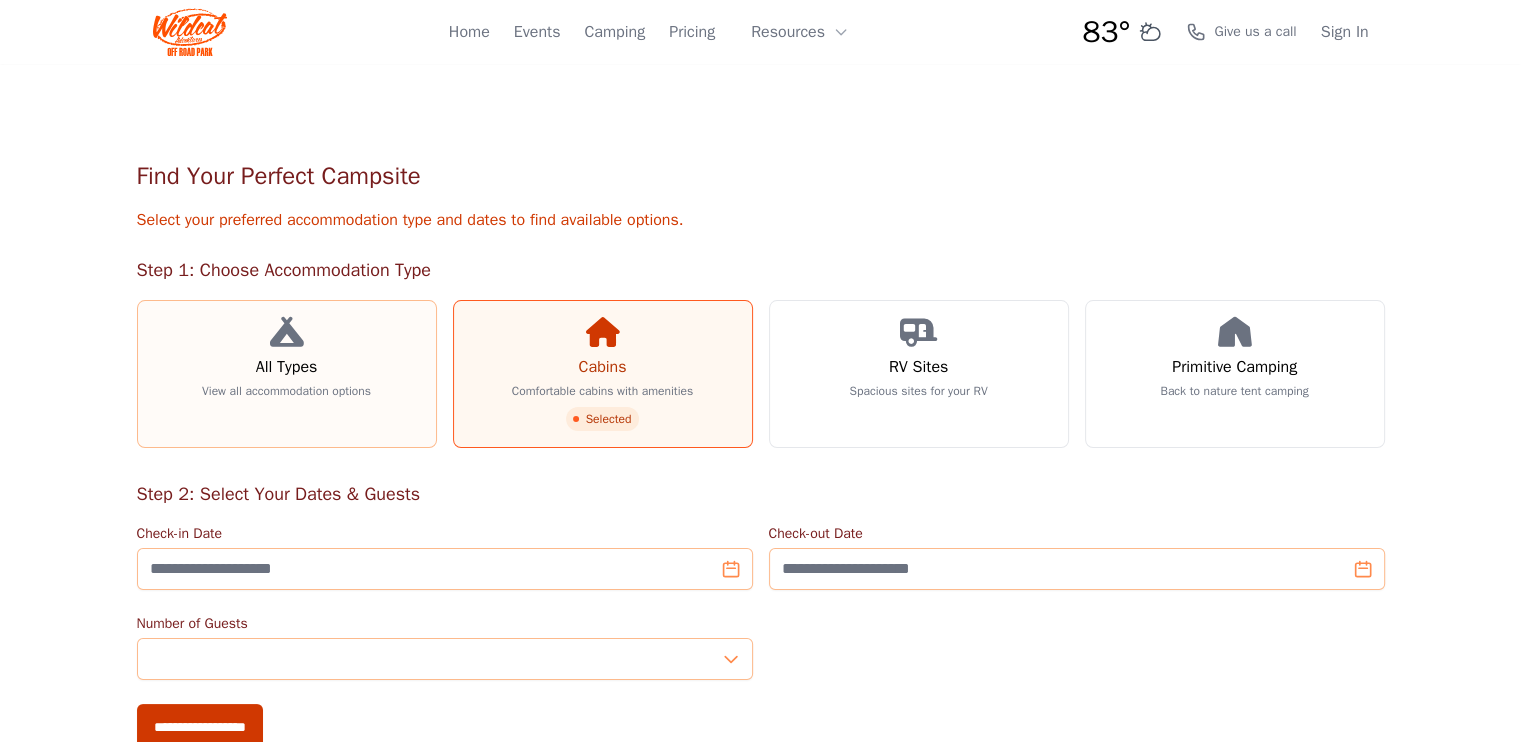 click on "All Types
View all accommodation options" at bounding box center [287, 374] 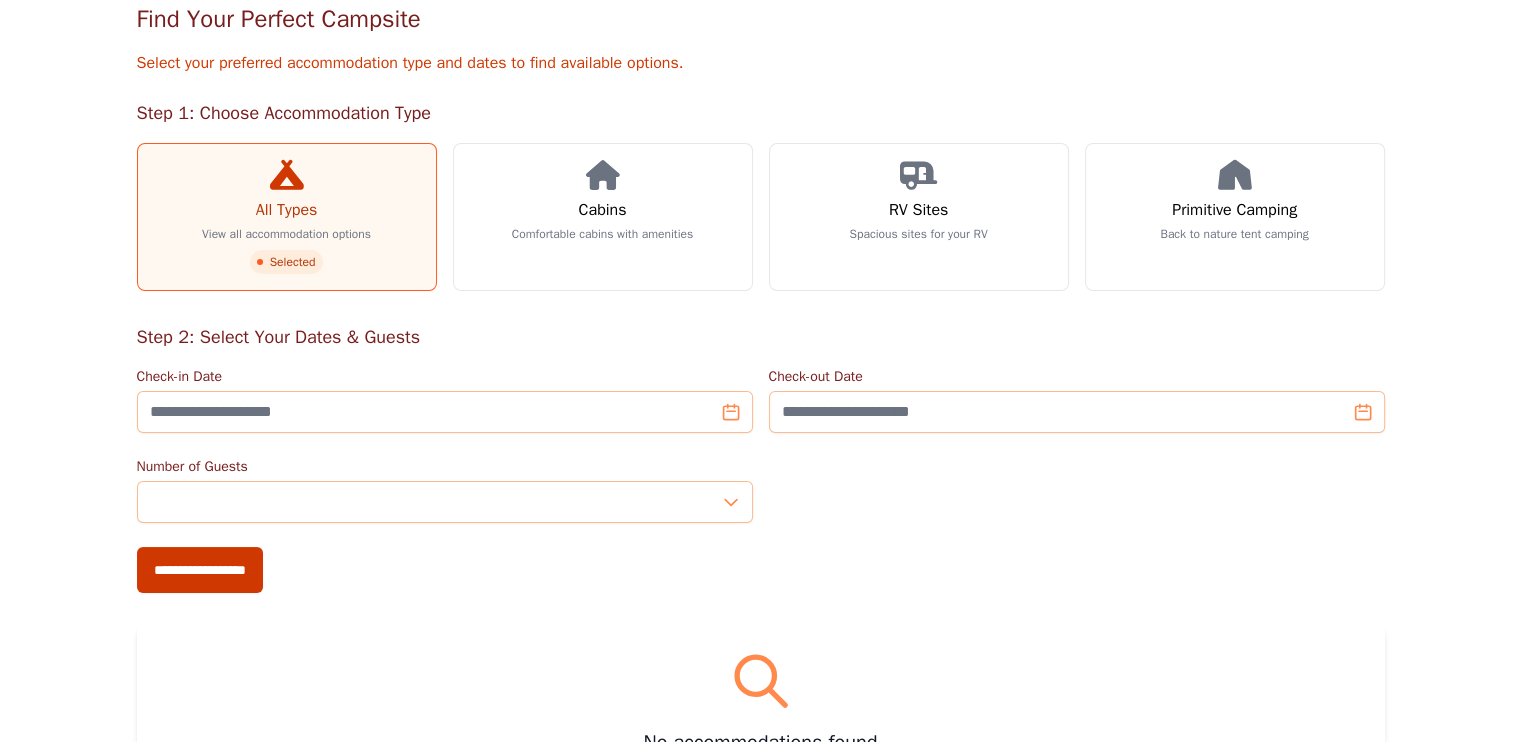 scroll, scrollTop: 120, scrollLeft: 0, axis: vertical 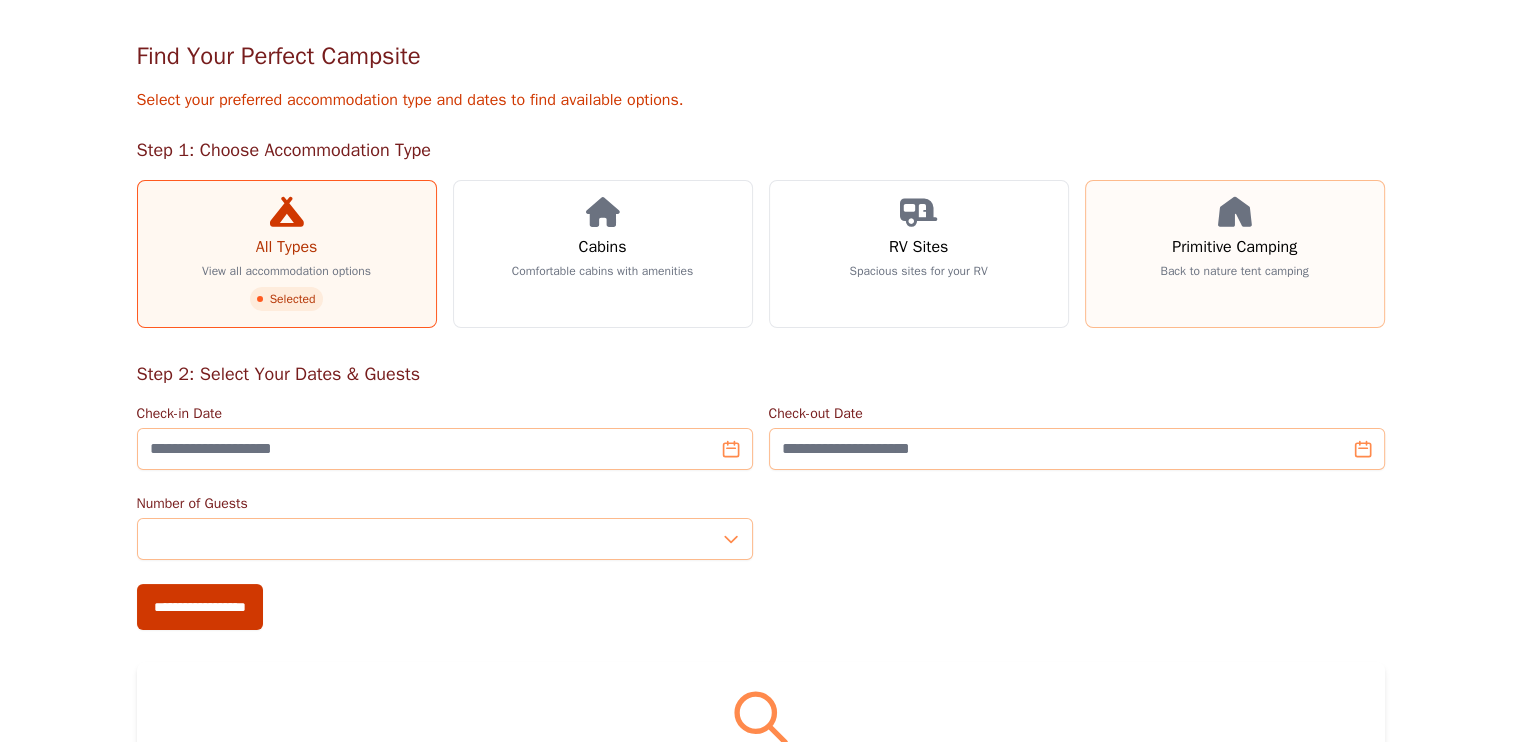 click on "Back to nature tent camping" at bounding box center [1234, 271] 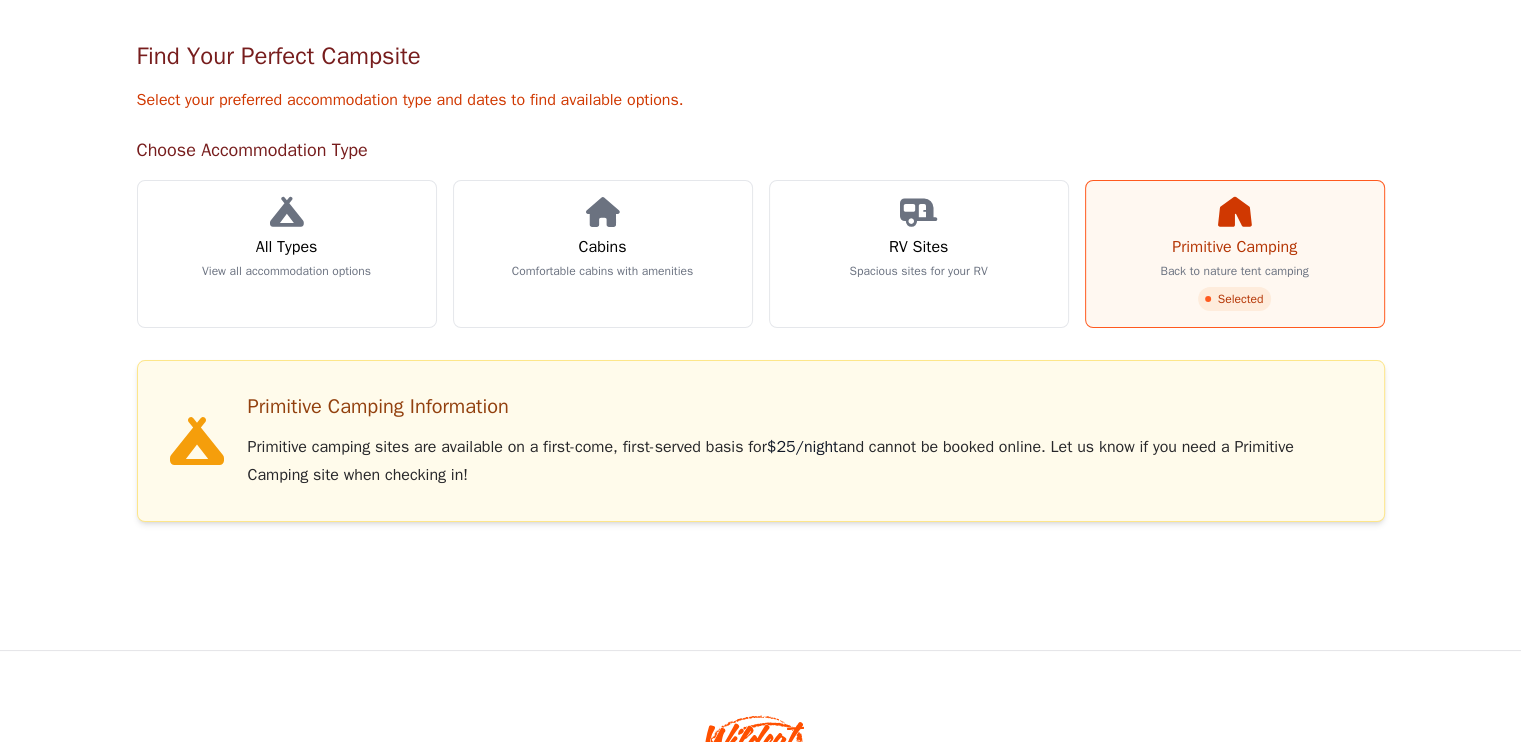 scroll, scrollTop: 0, scrollLeft: 0, axis: both 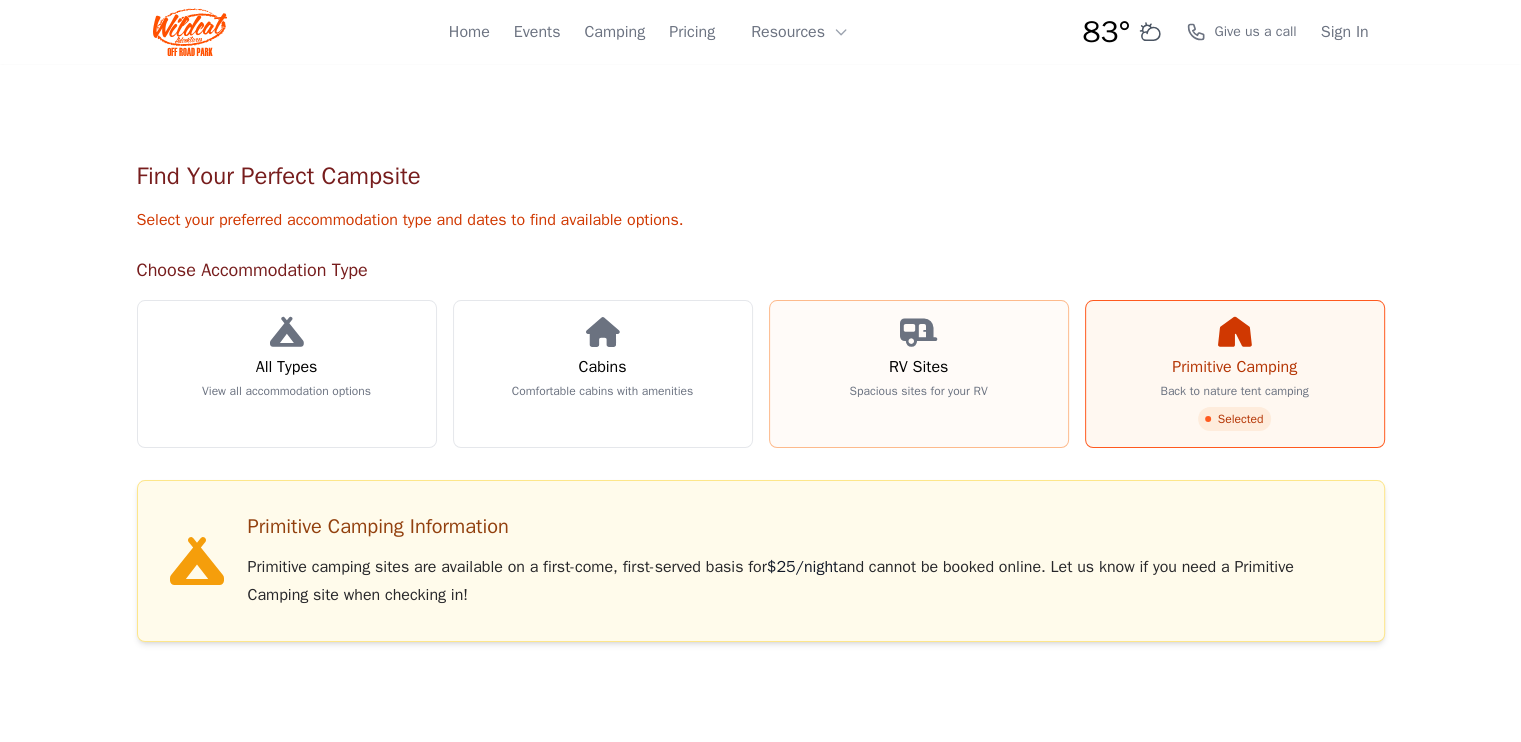click on "RV Sites
Spacious sites for your RV" at bounding box center (919, 374) 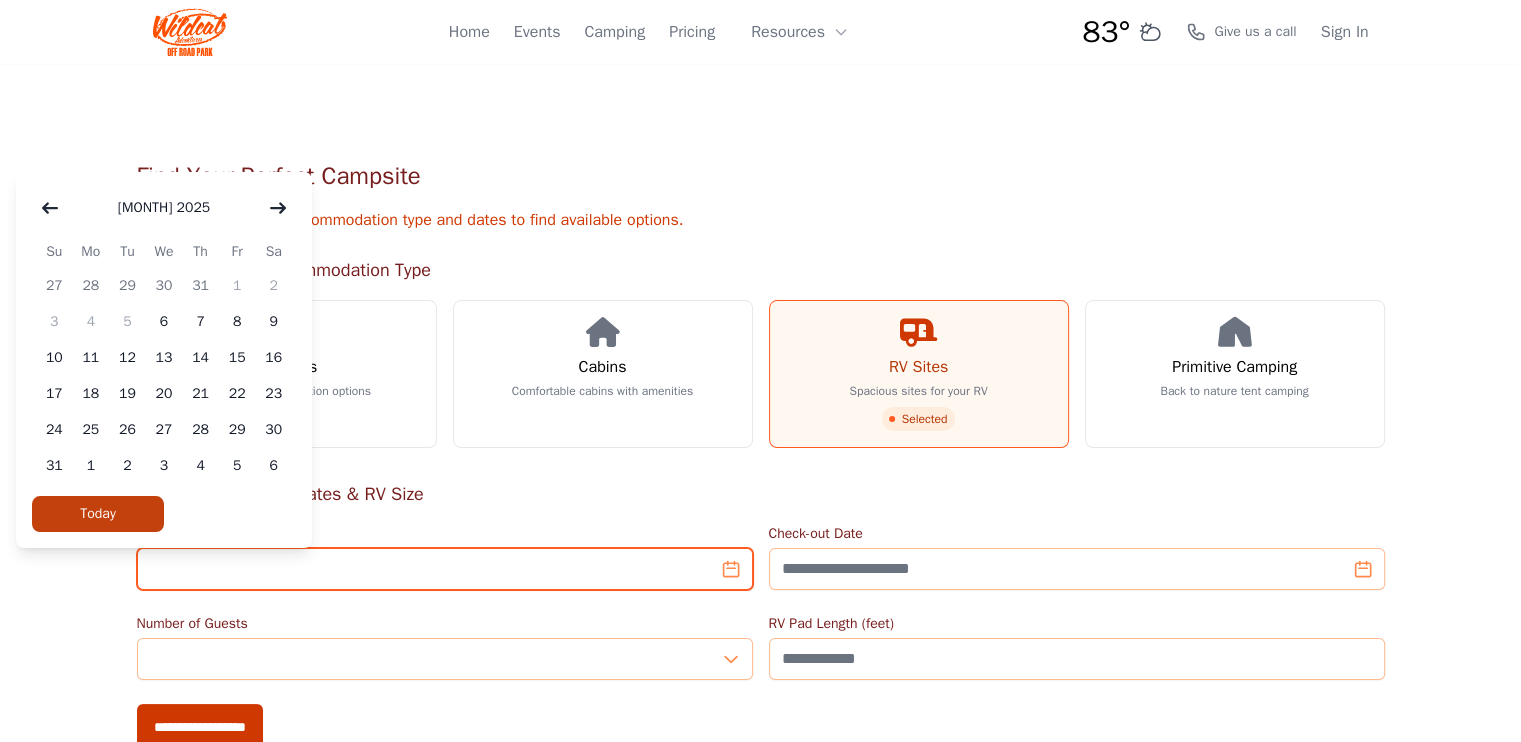 click on "Check-in Date" at bounding box center [445, 569] 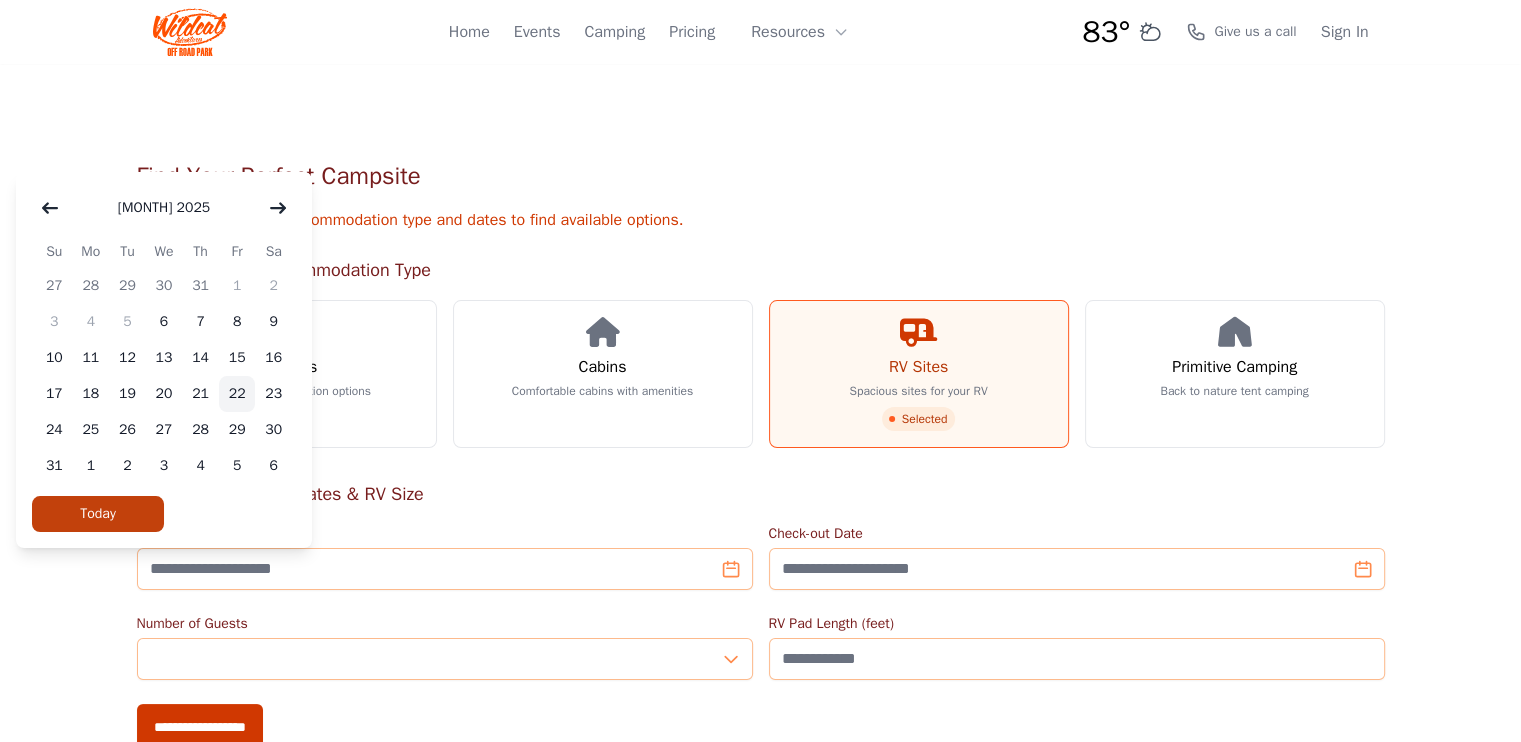 click on "22" at bounding box center (237, 394) 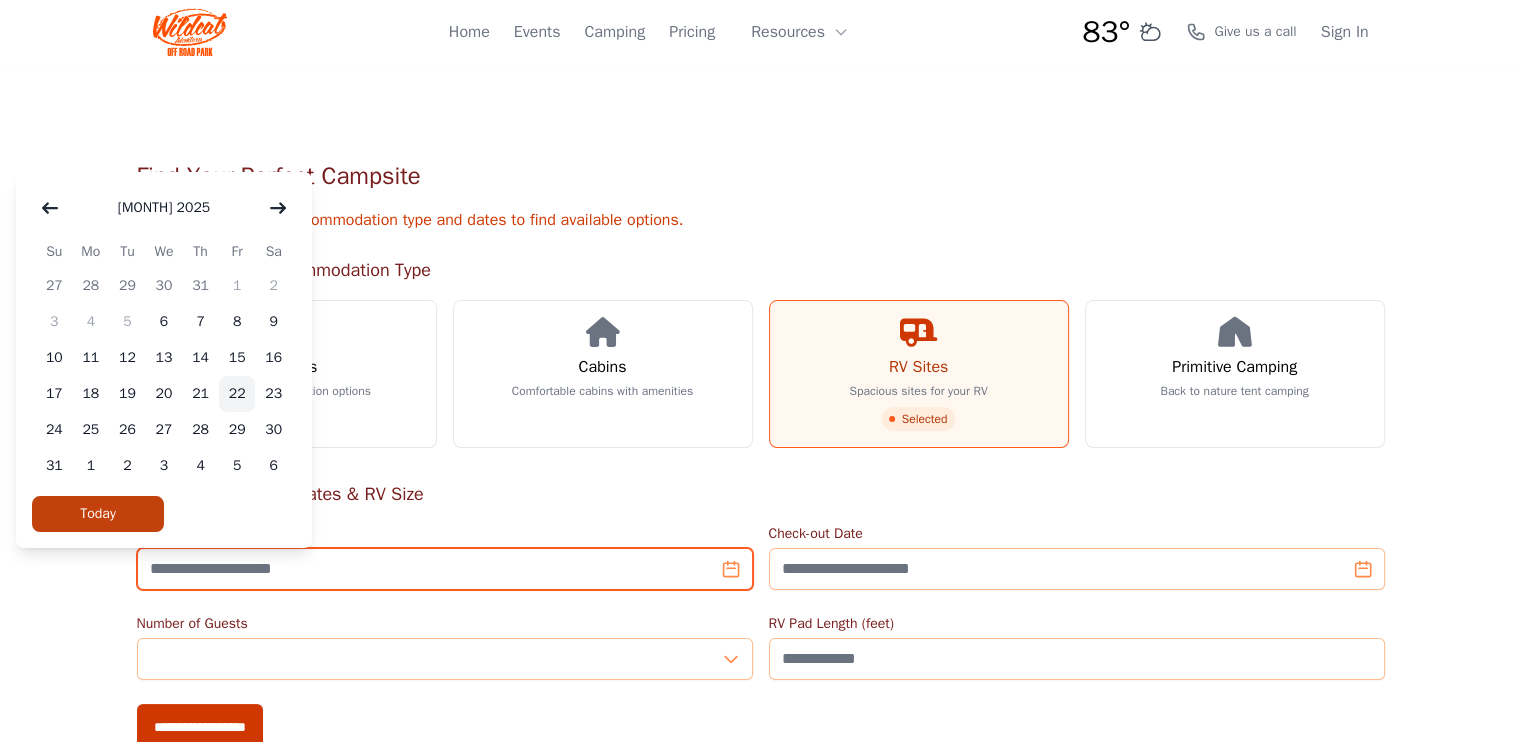 type on "**********" 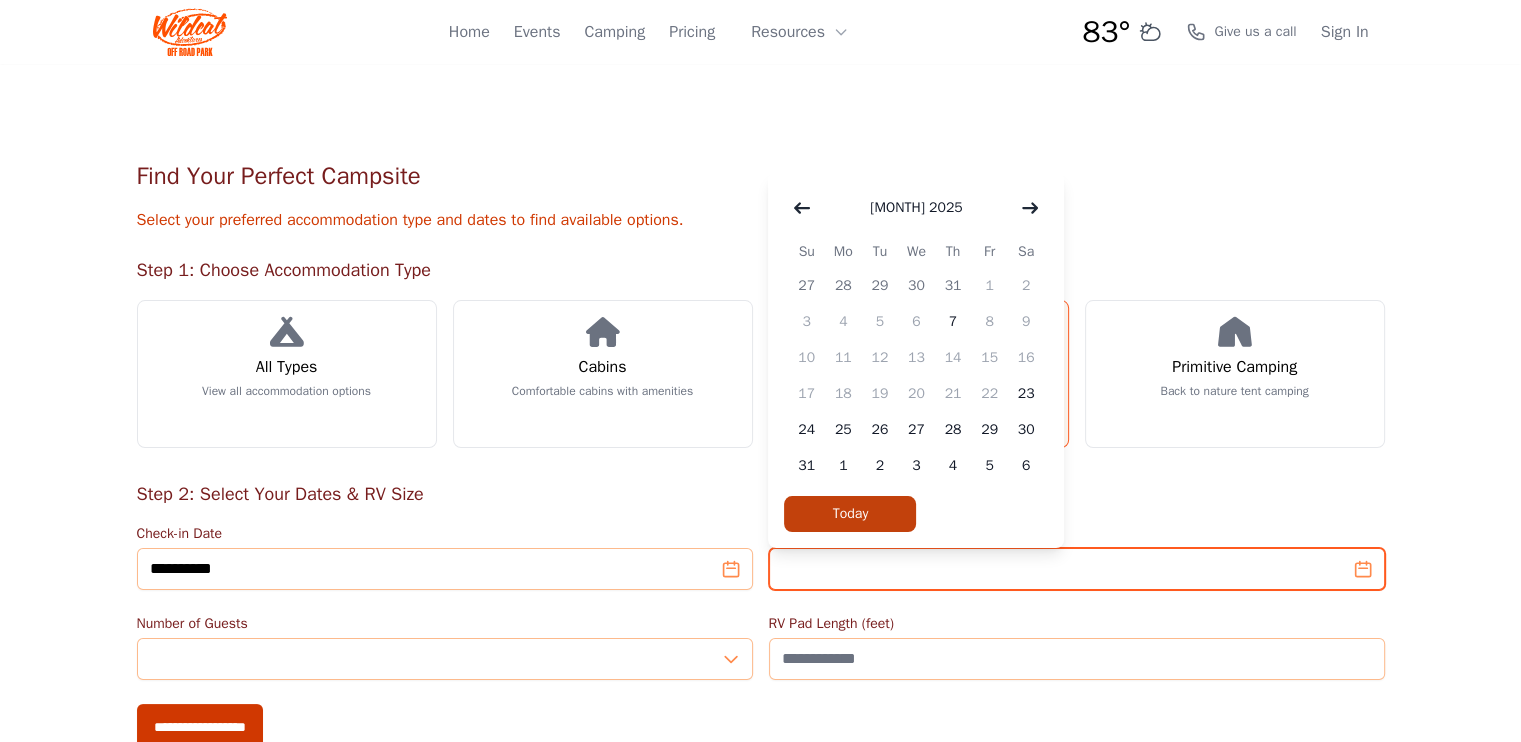 click on "Check-out Date" at bounding box center (1077, 569) 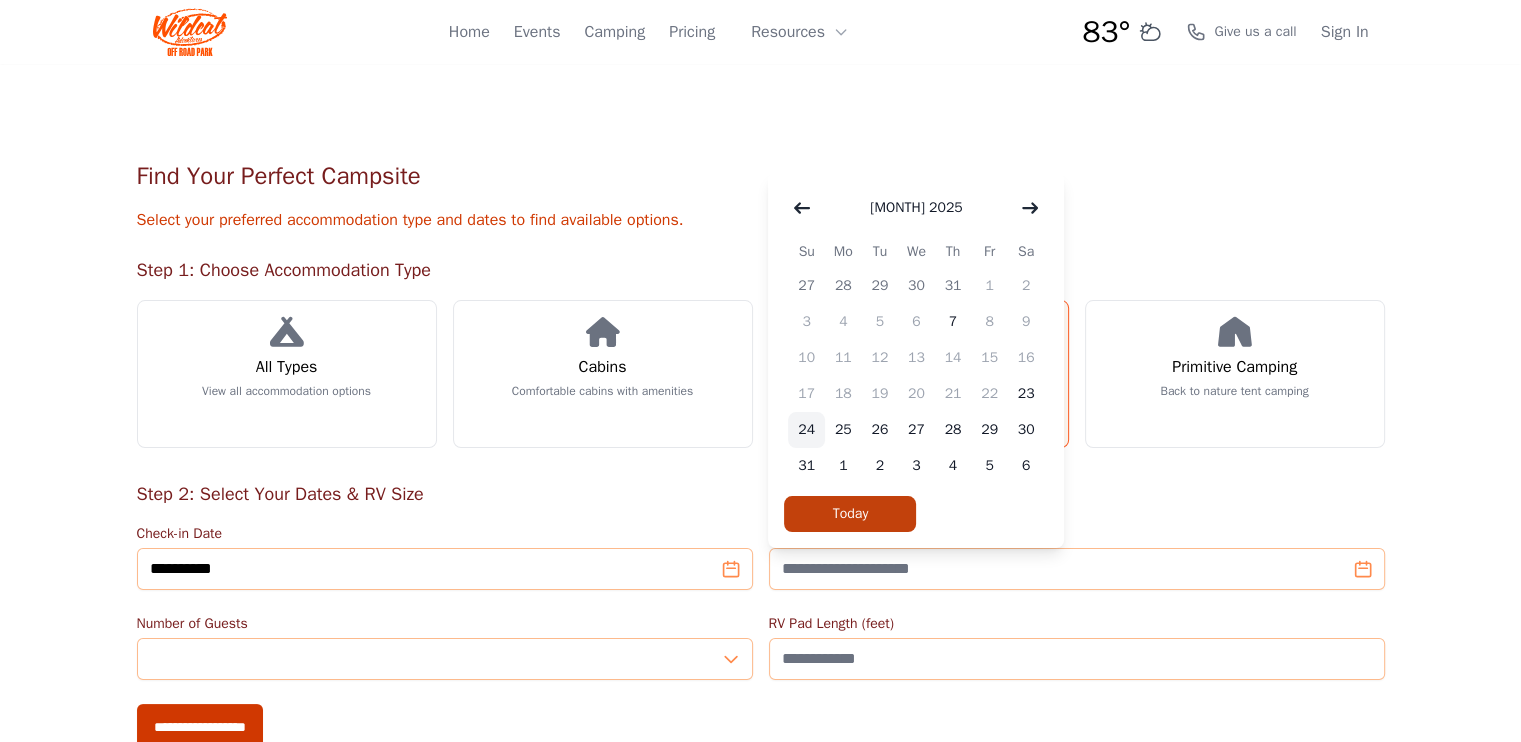 click on "24" at bounding box center (806, 430) 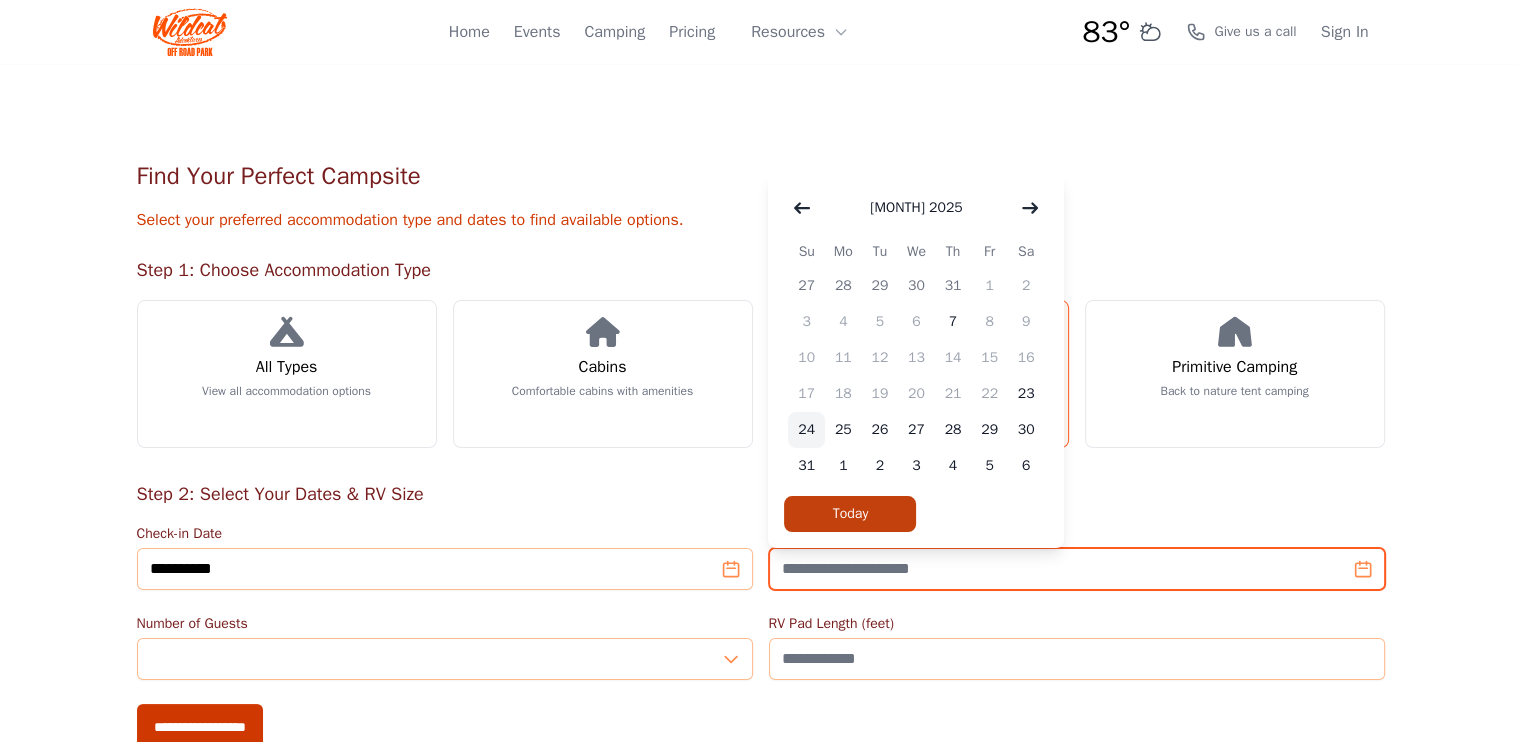 type on "**********" 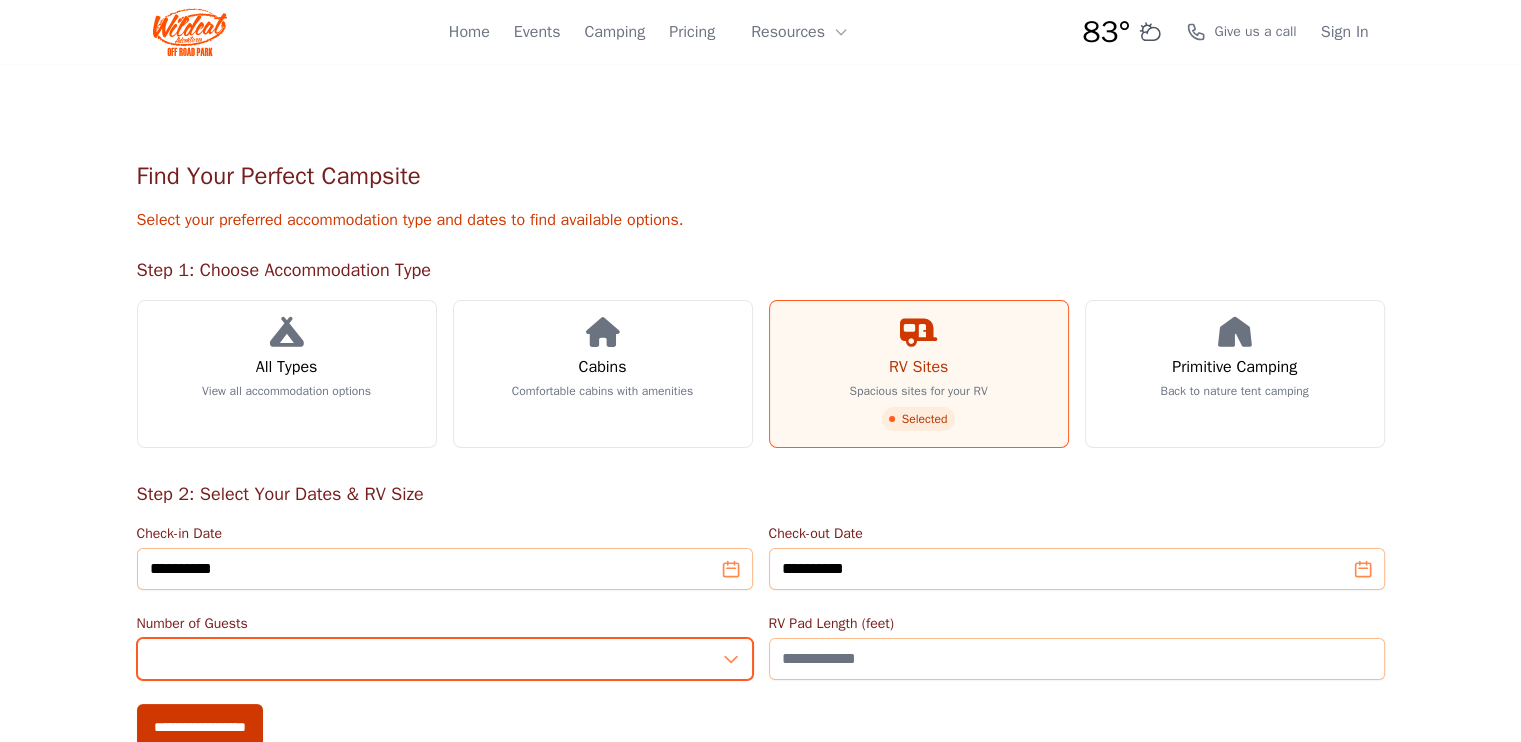 click on "*" at bounding box center (445, 659) 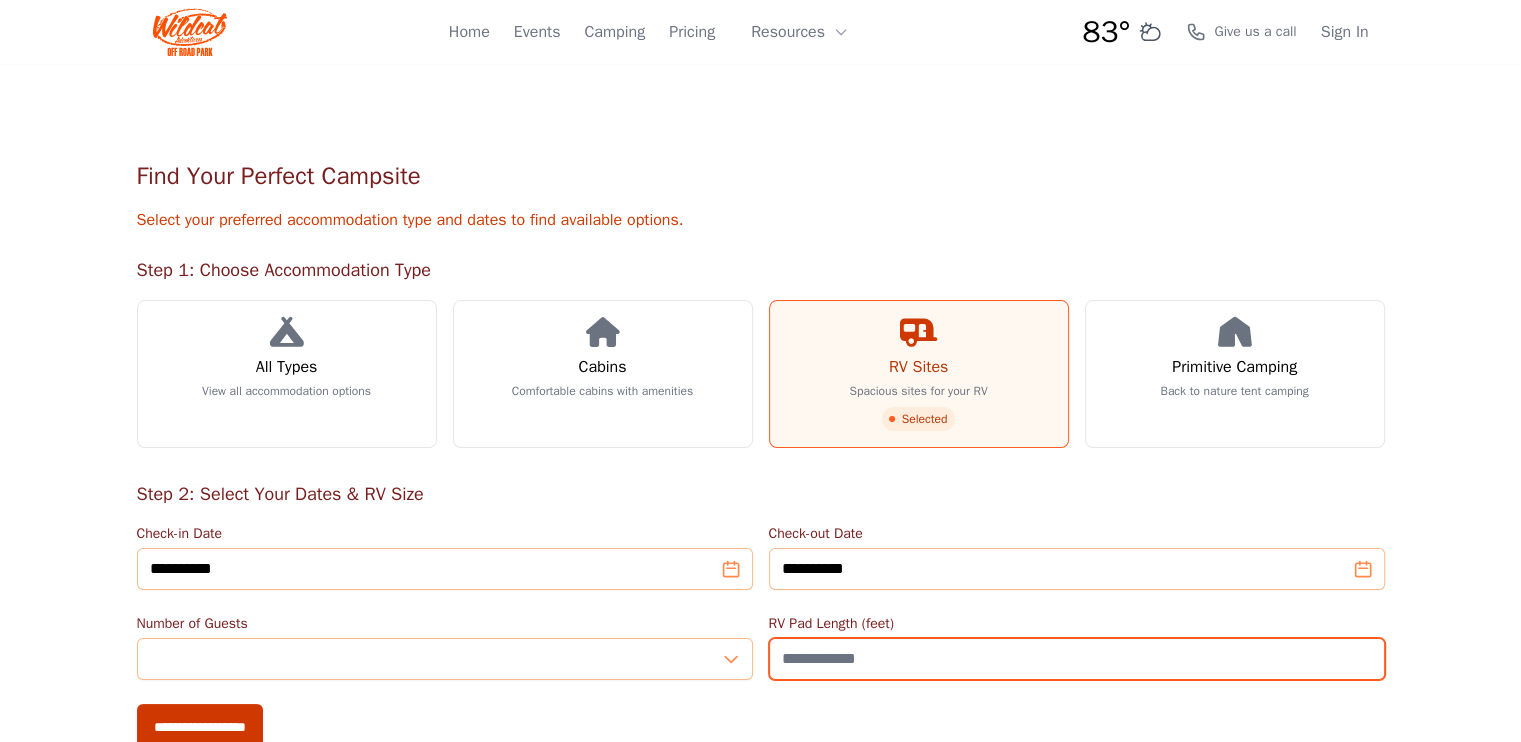click on "RV Pad Length (feet)" at bounding box center [1077, 659] 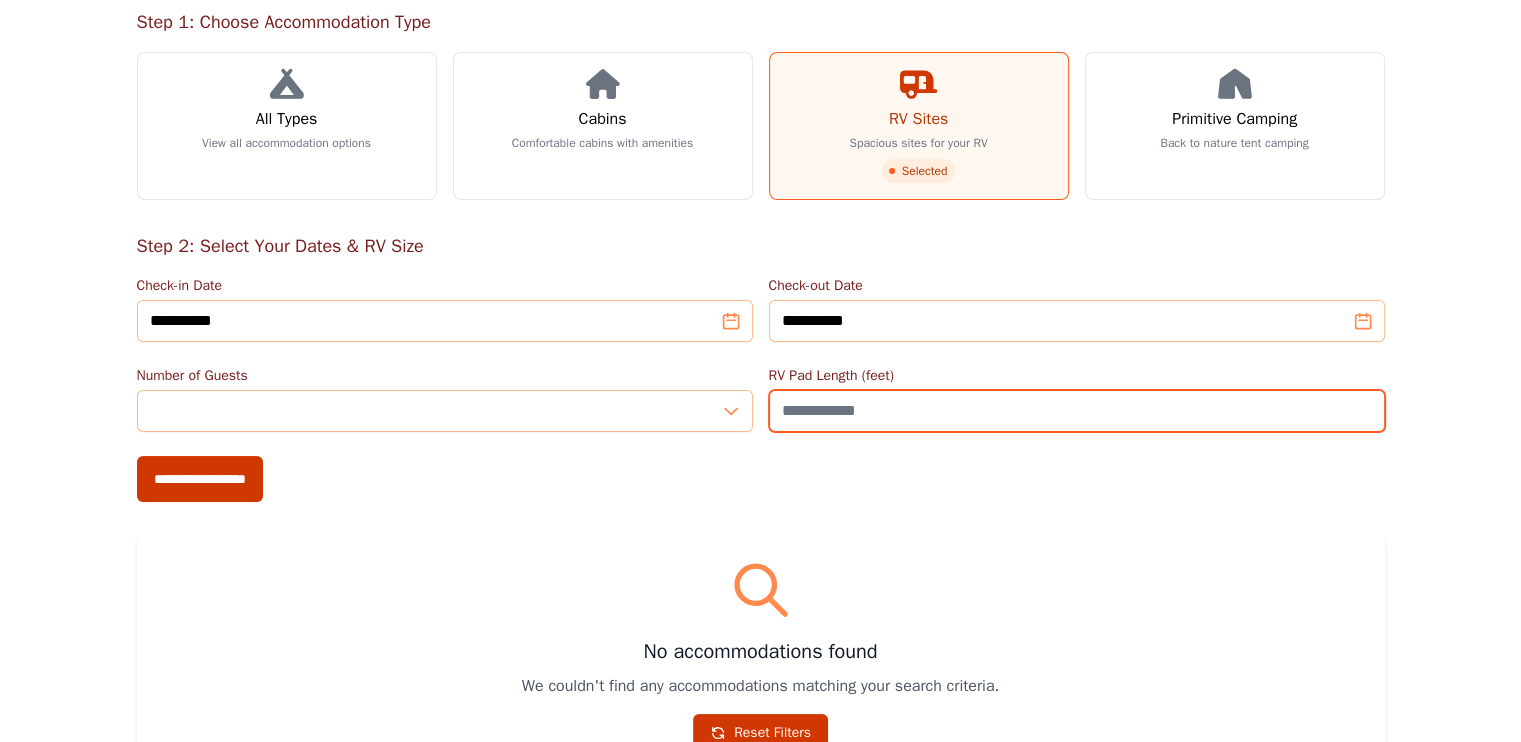 scroll, scrollTop: 247, scrollLeft: 0, axis: vertical 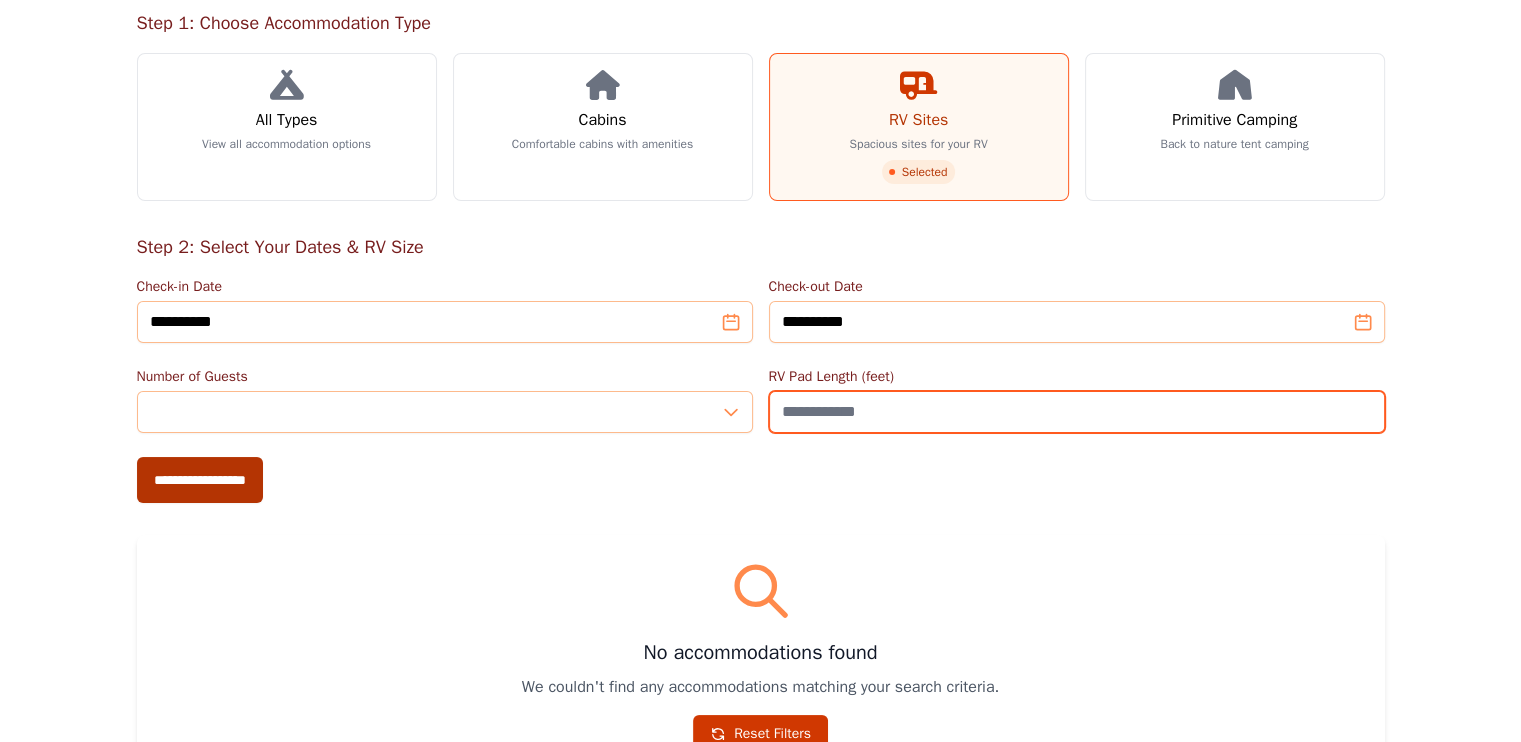 type on "**" 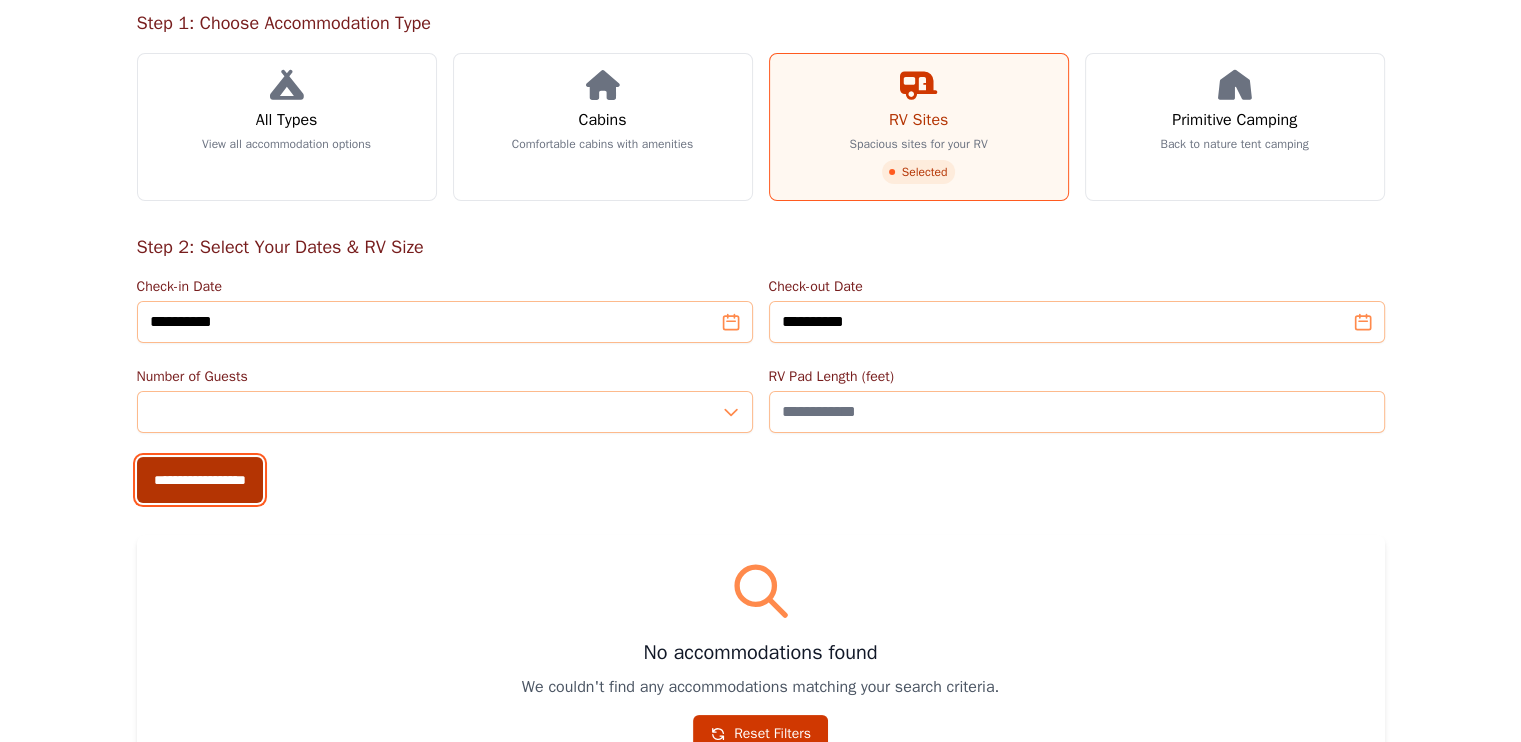 click on "**********" at bounding box center (200, 480) 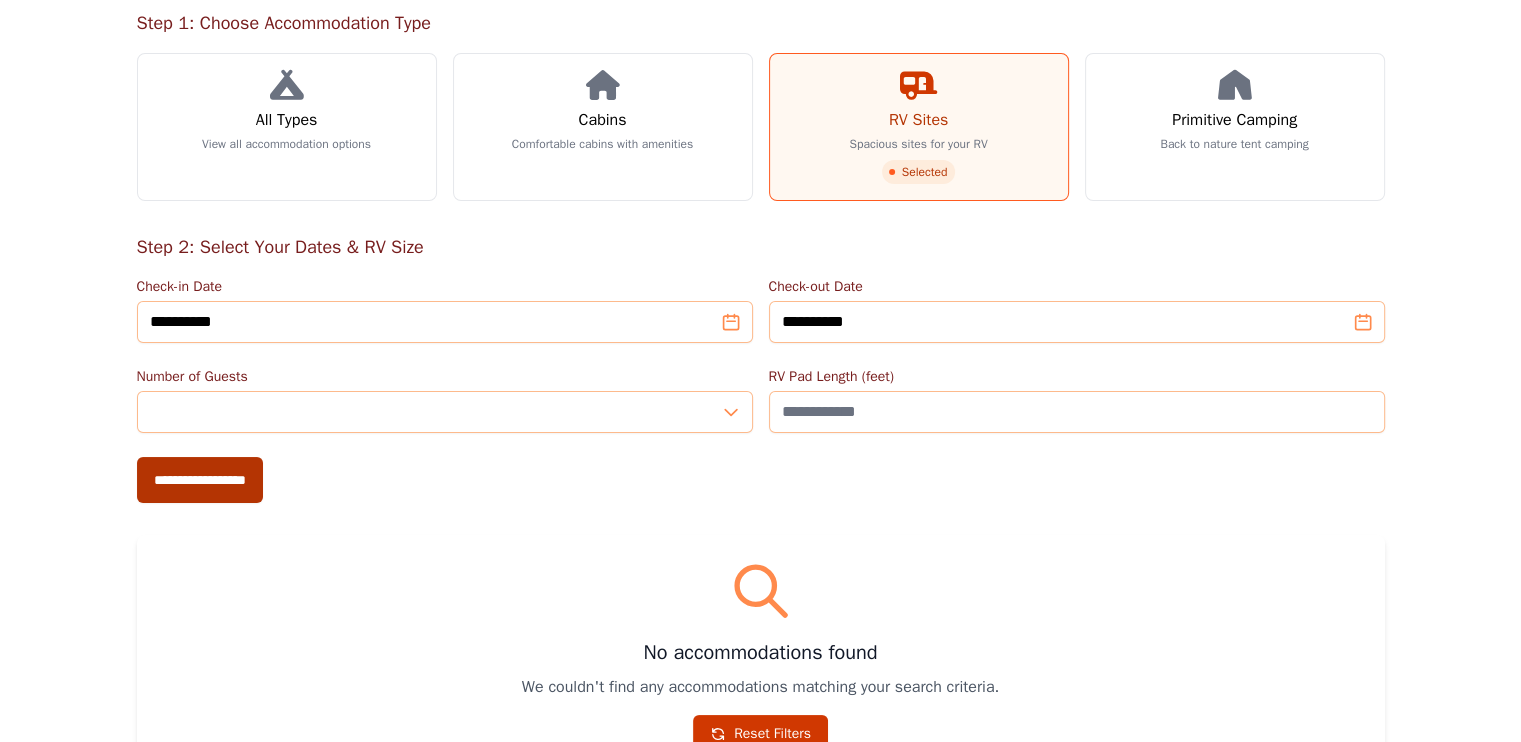 type on "**********" 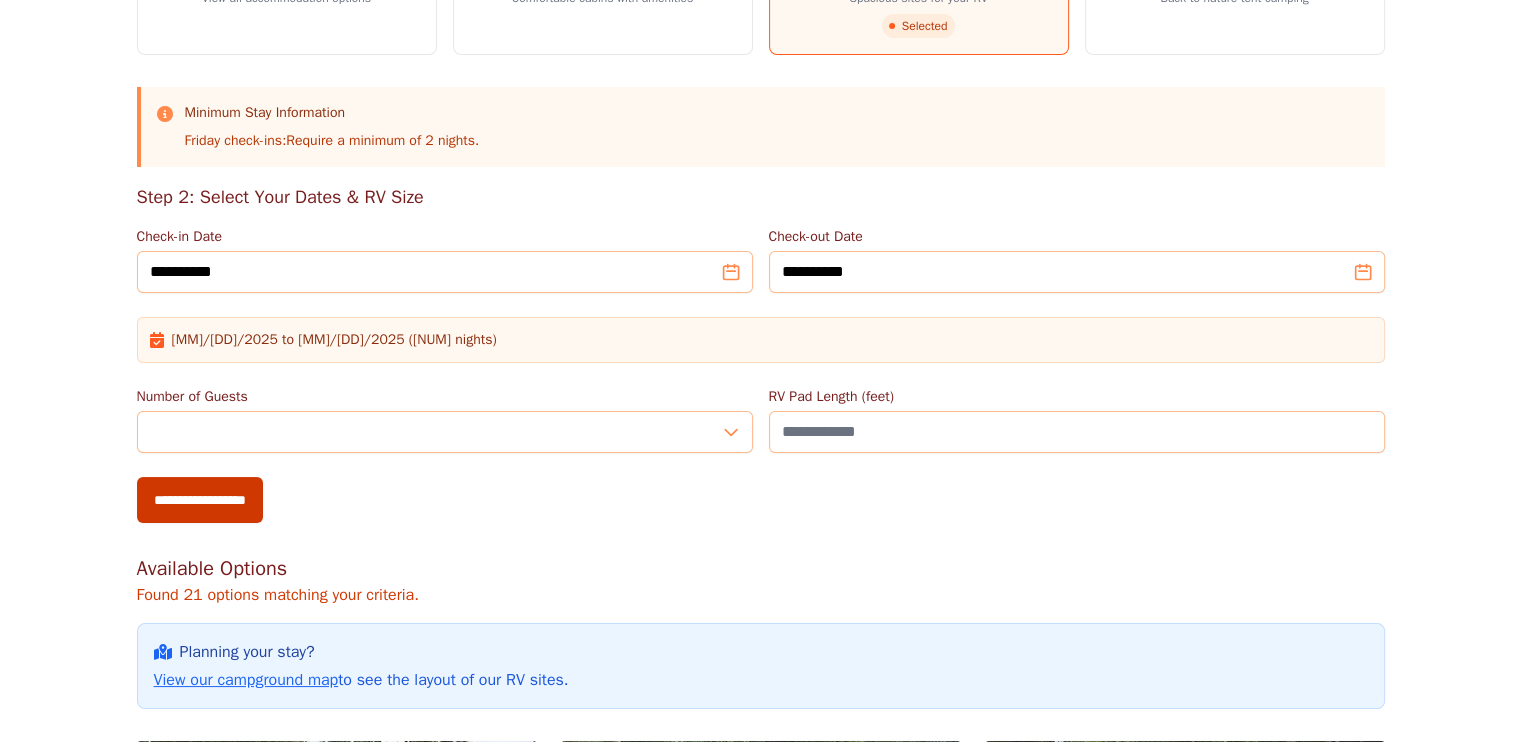 scroll, scrollTop: 400, scrollLeft: 0, axis: vertical 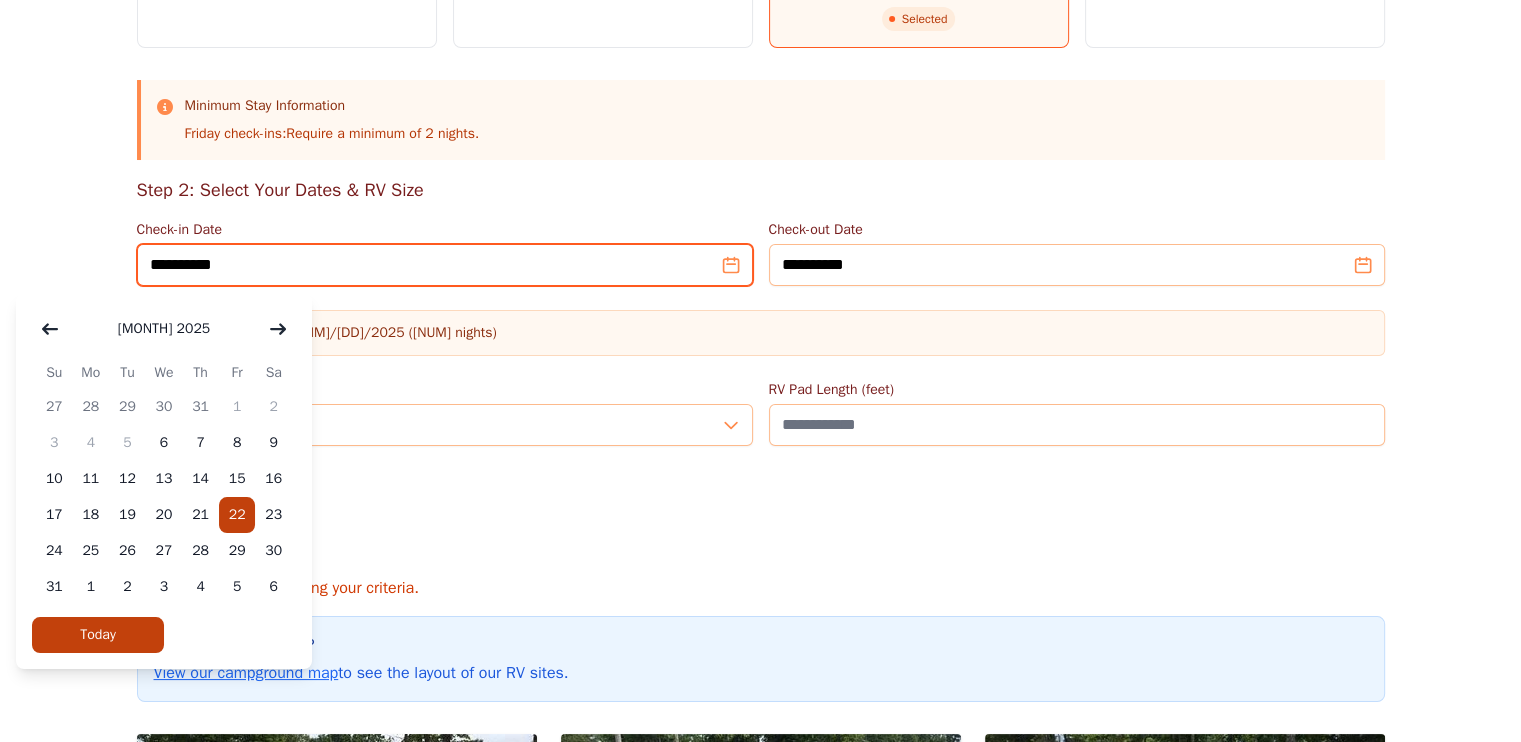 click on "**********" at bounding box center (445, 265) 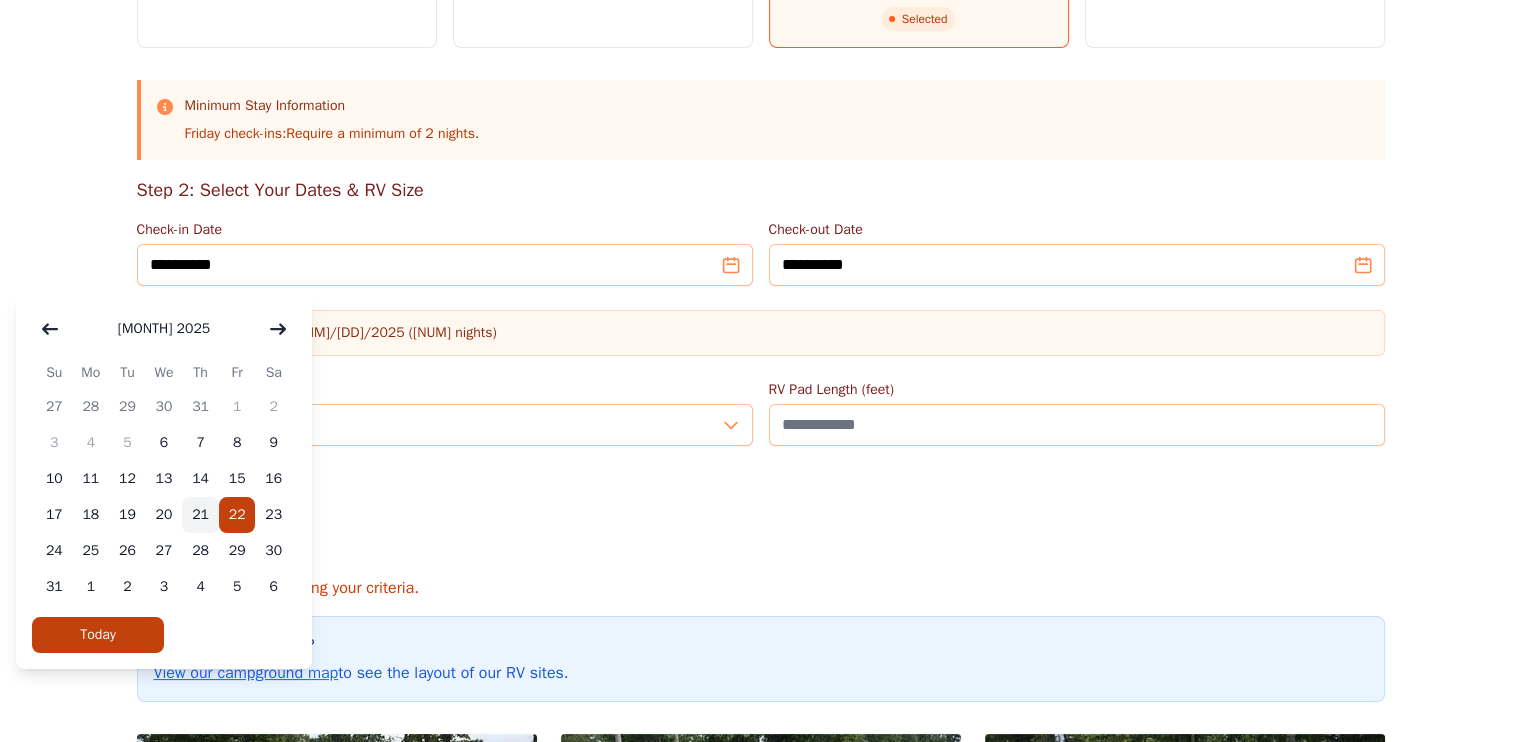 click on "21" at bounding box center (200, 515) 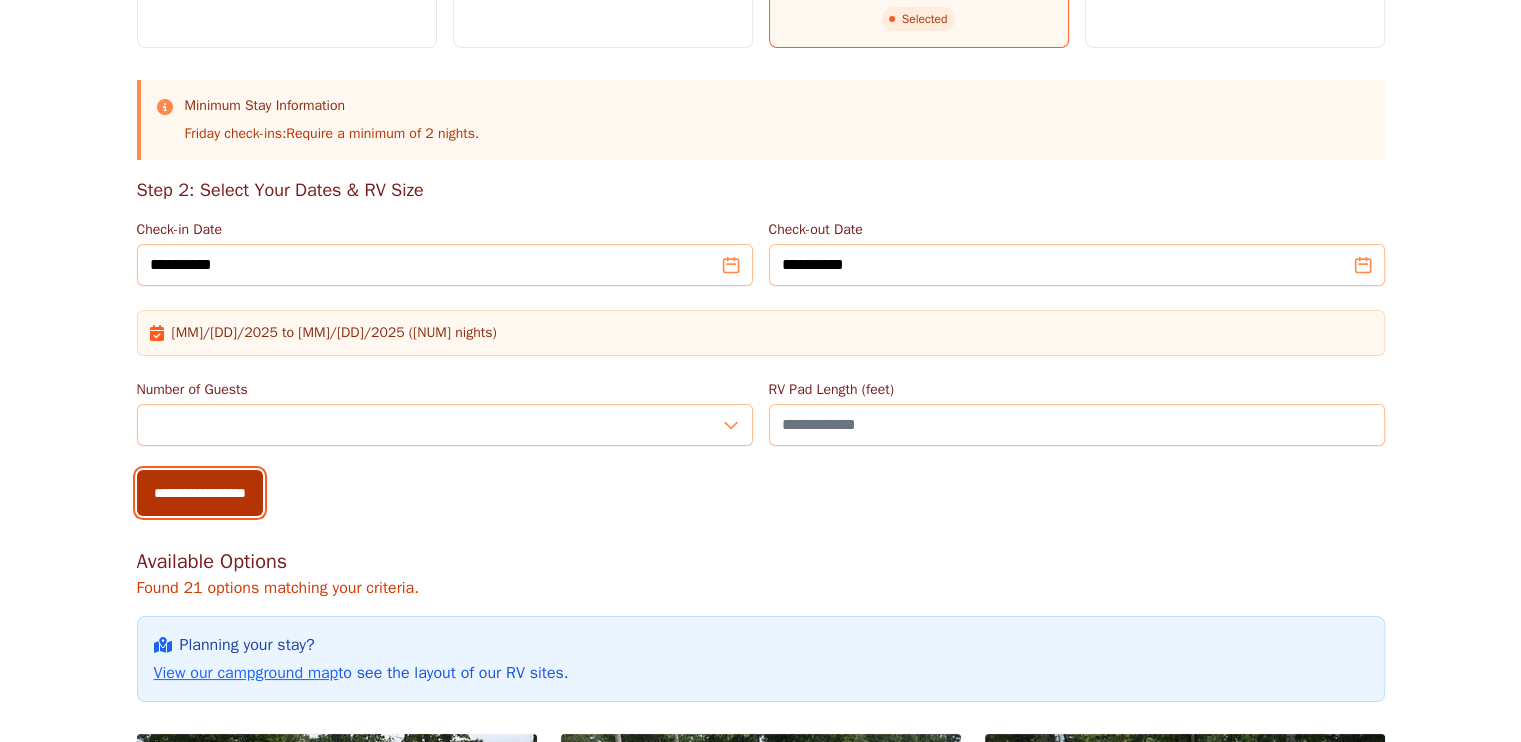 click on "**********" at bounding box center (200, 493) 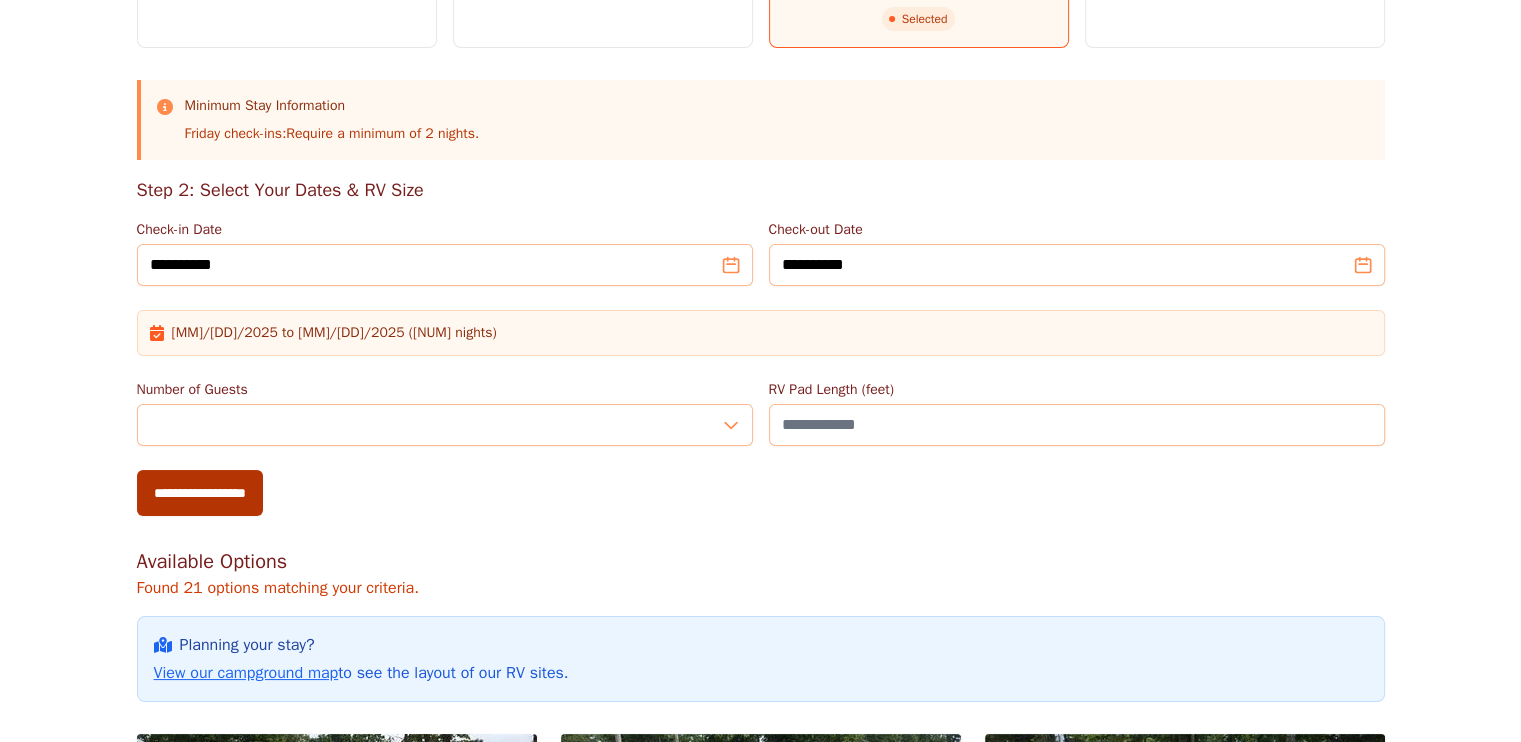 type on "**********" 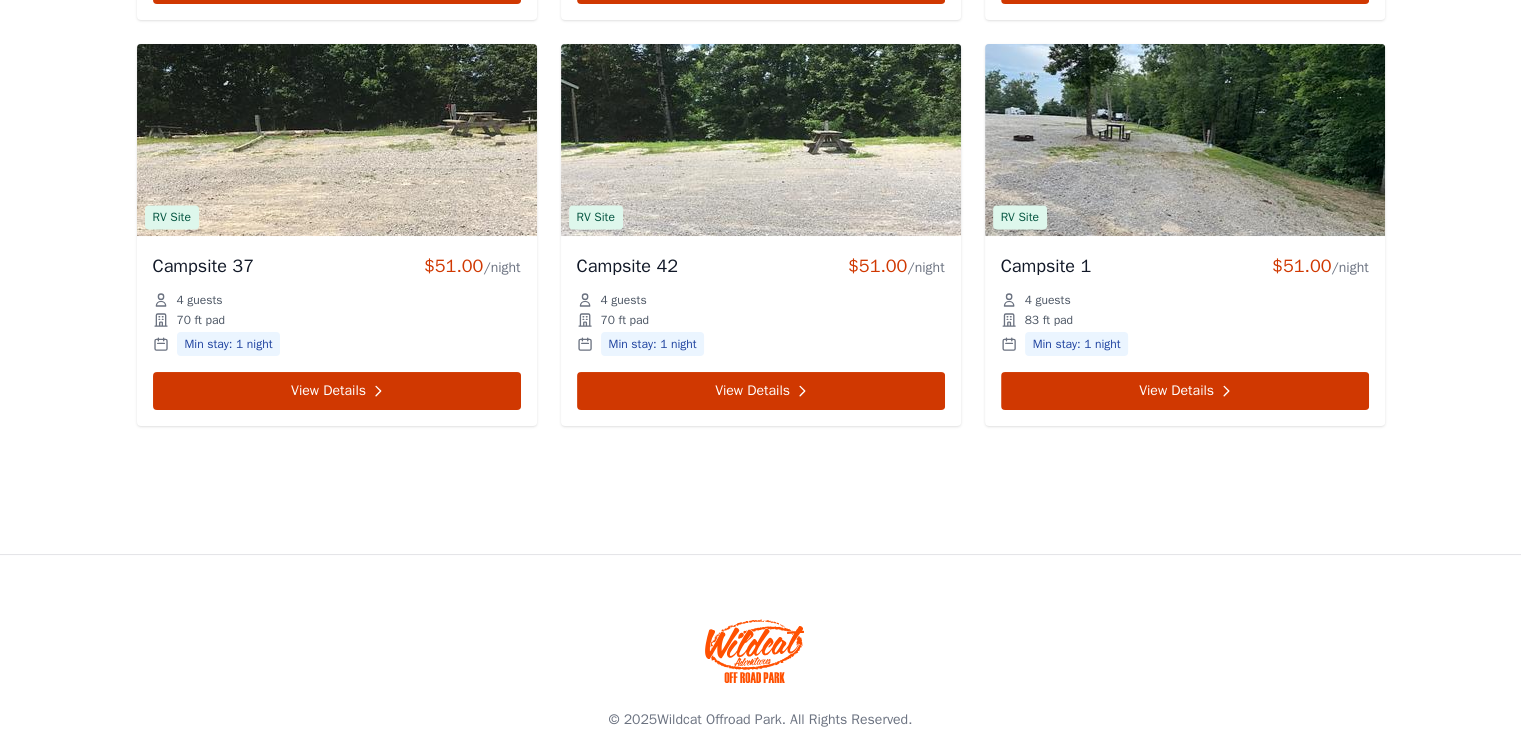 scroll, scrollTop: 3453, scrollLeft: 0, axis: vertical 